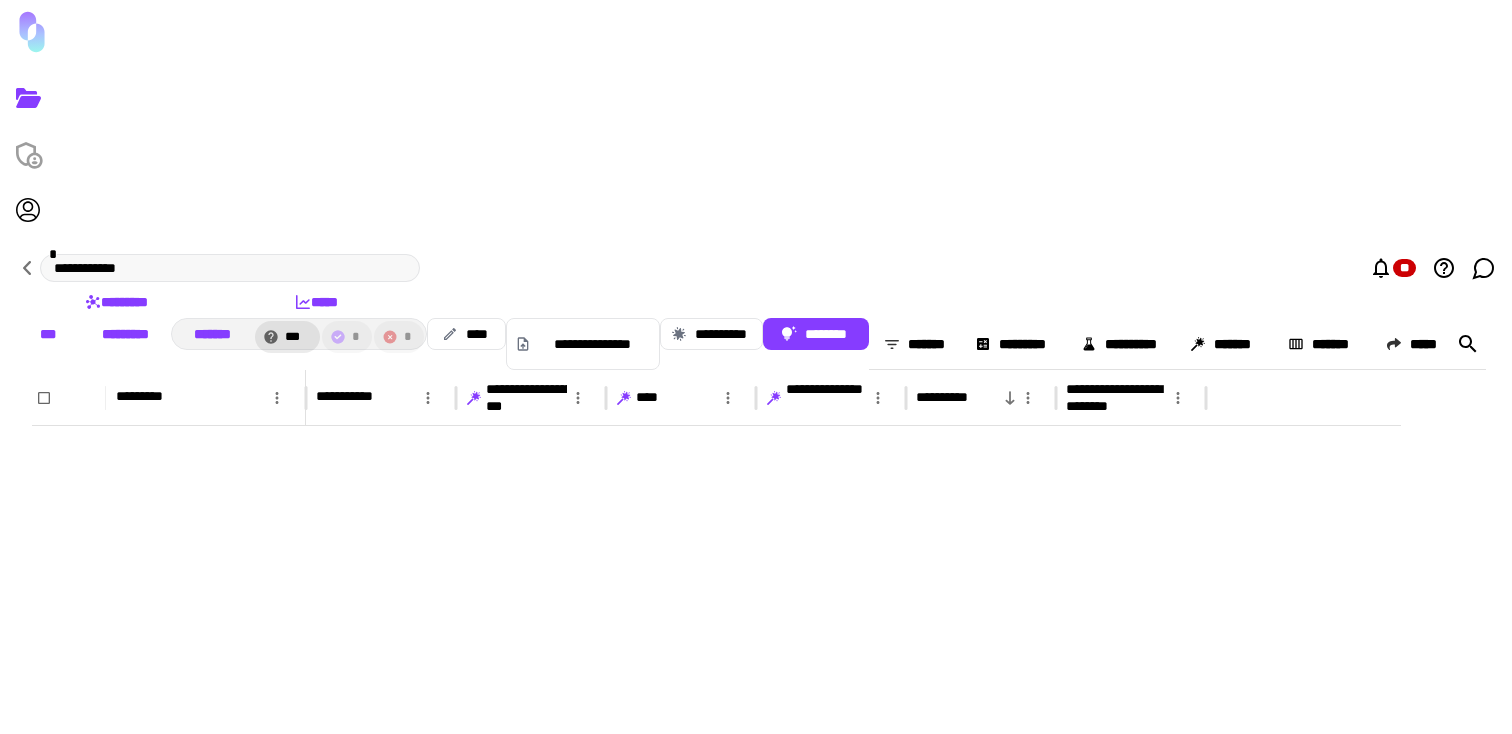 scroll, scrollTop: 0, scrollLeft: 0, axis: both 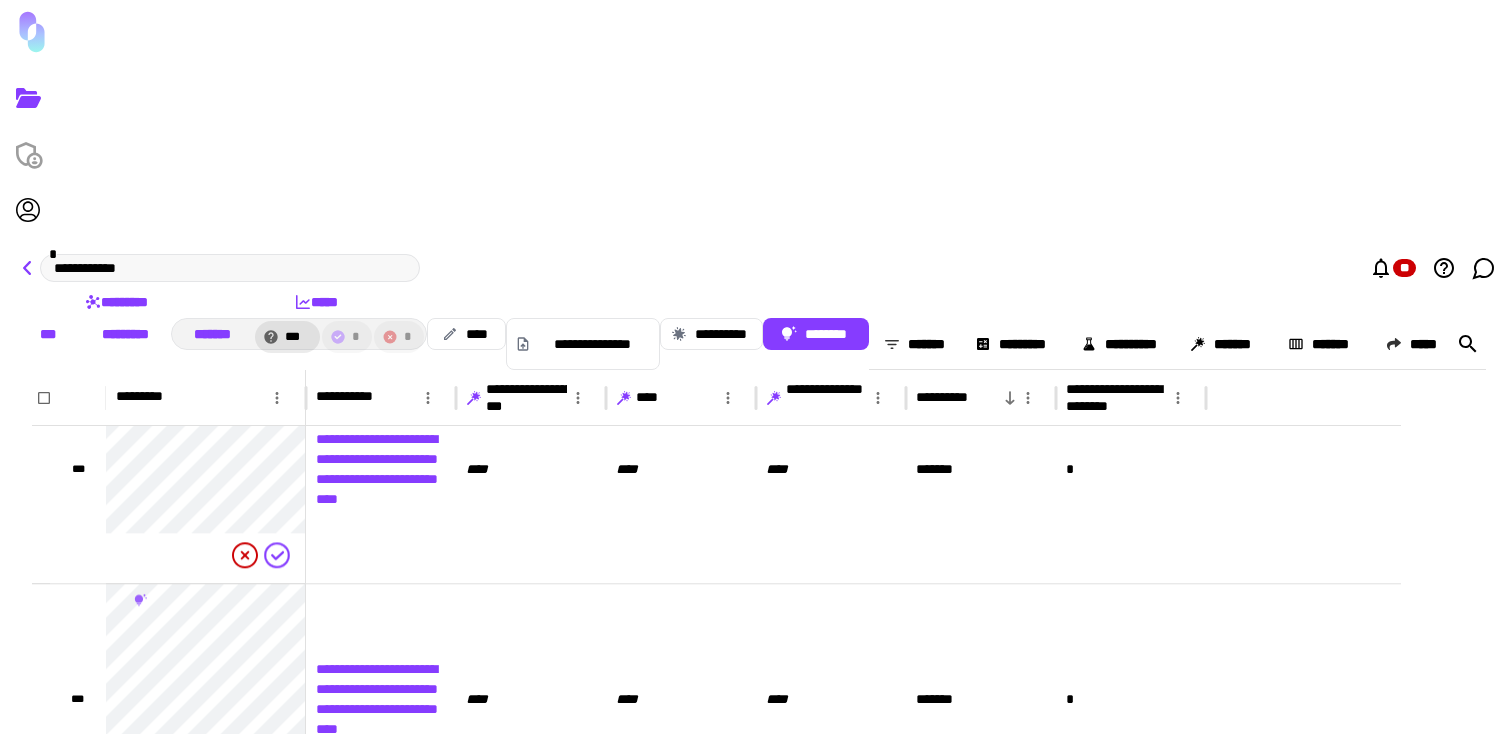 click 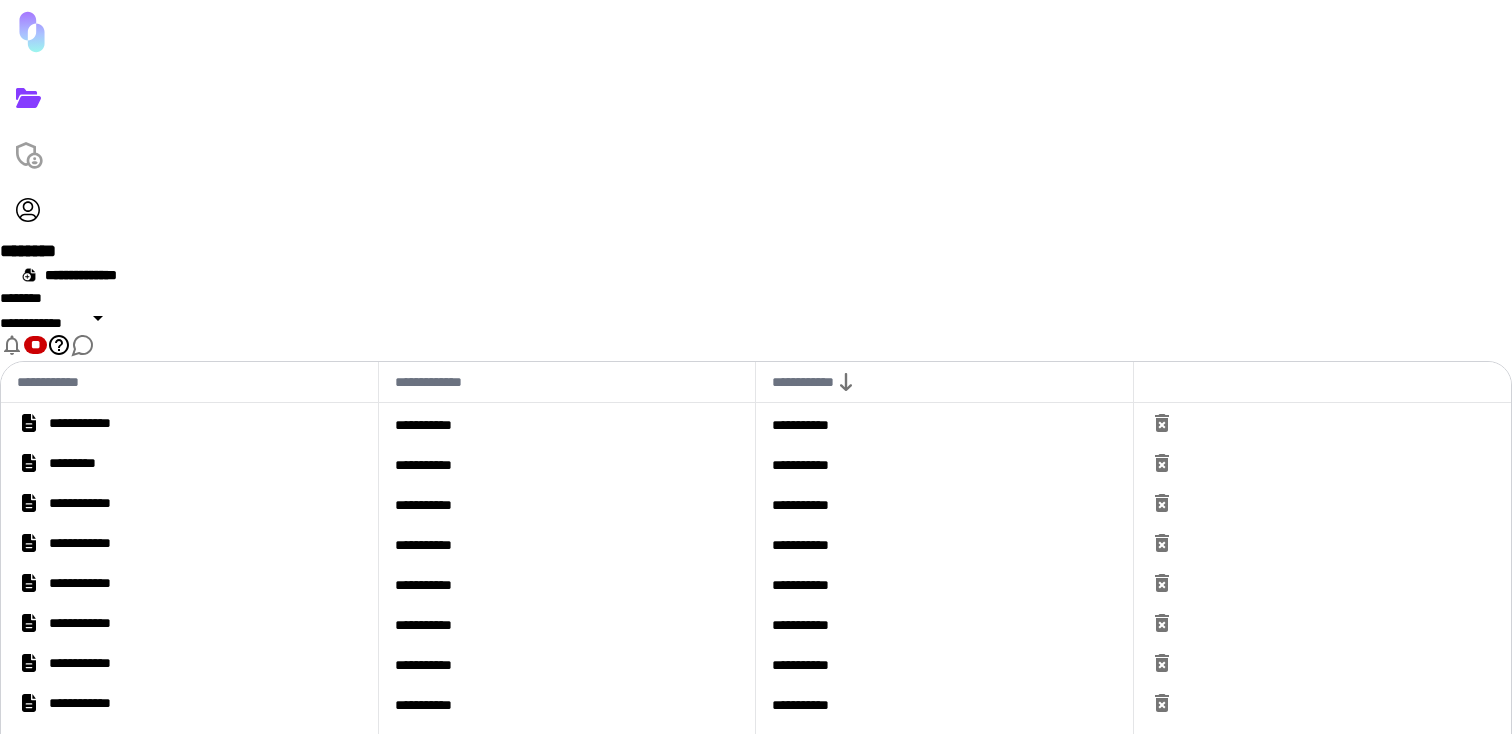 click on "**********" at bounding box center [97, 423] 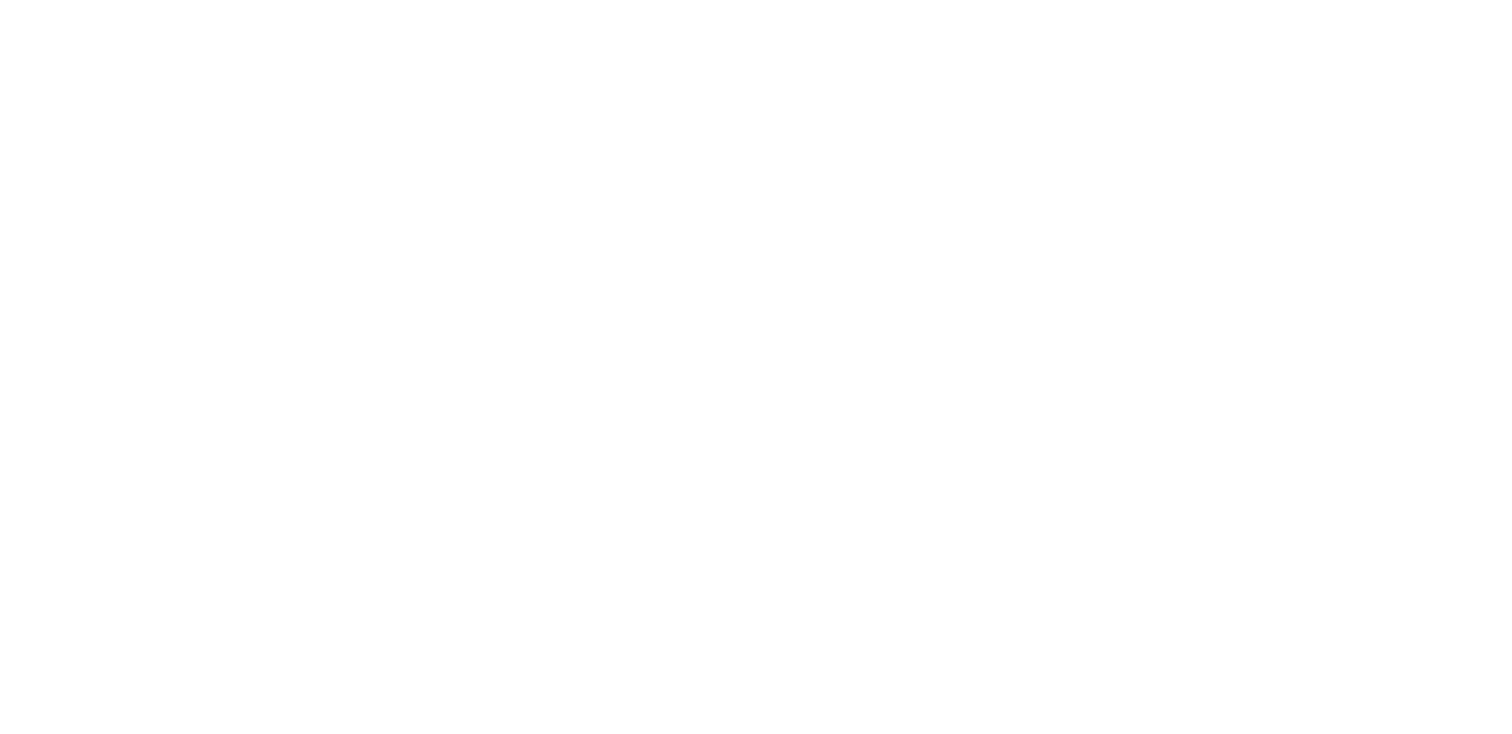 scroll, scrollTop: 0, scrollLeft: 0, axis: both 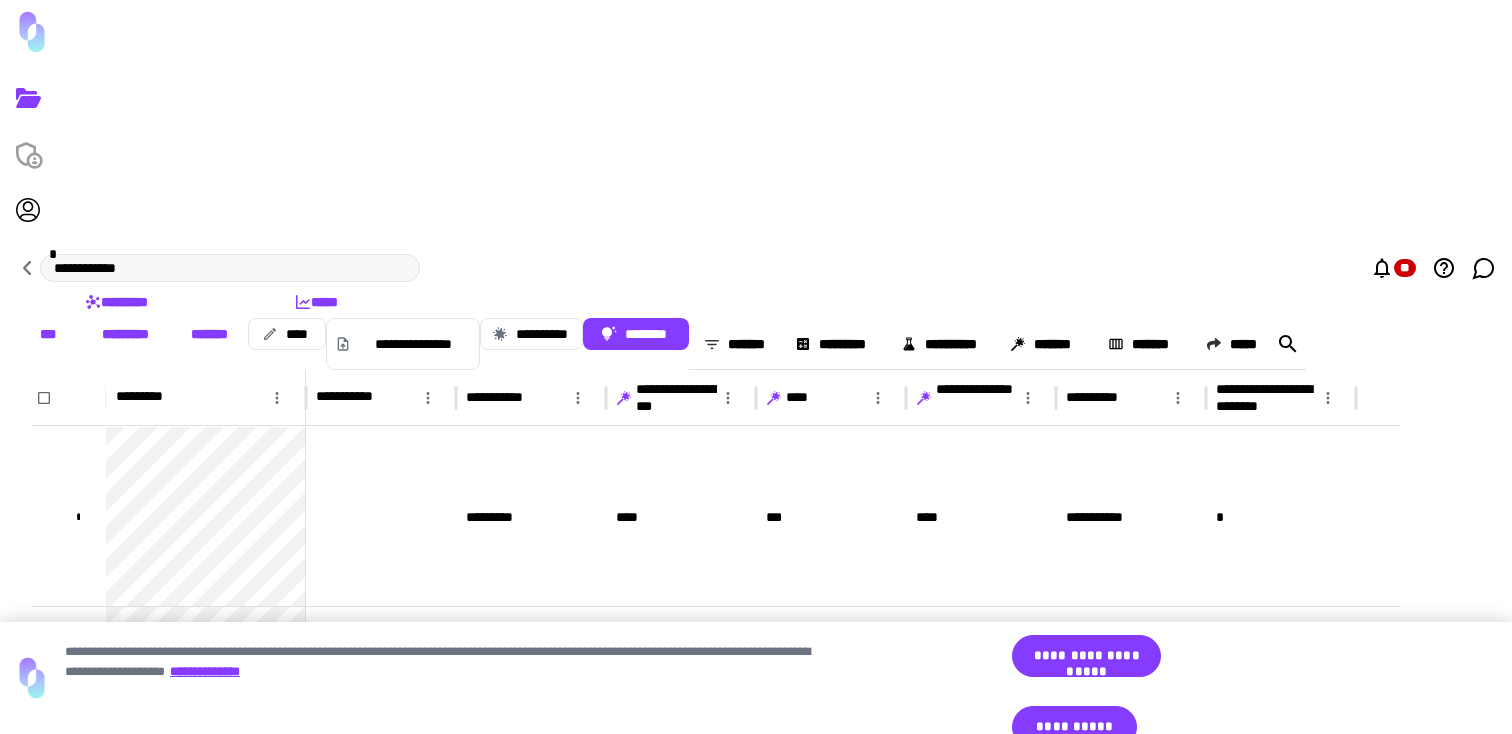 click on "*******" at bounding box center (209, 334) 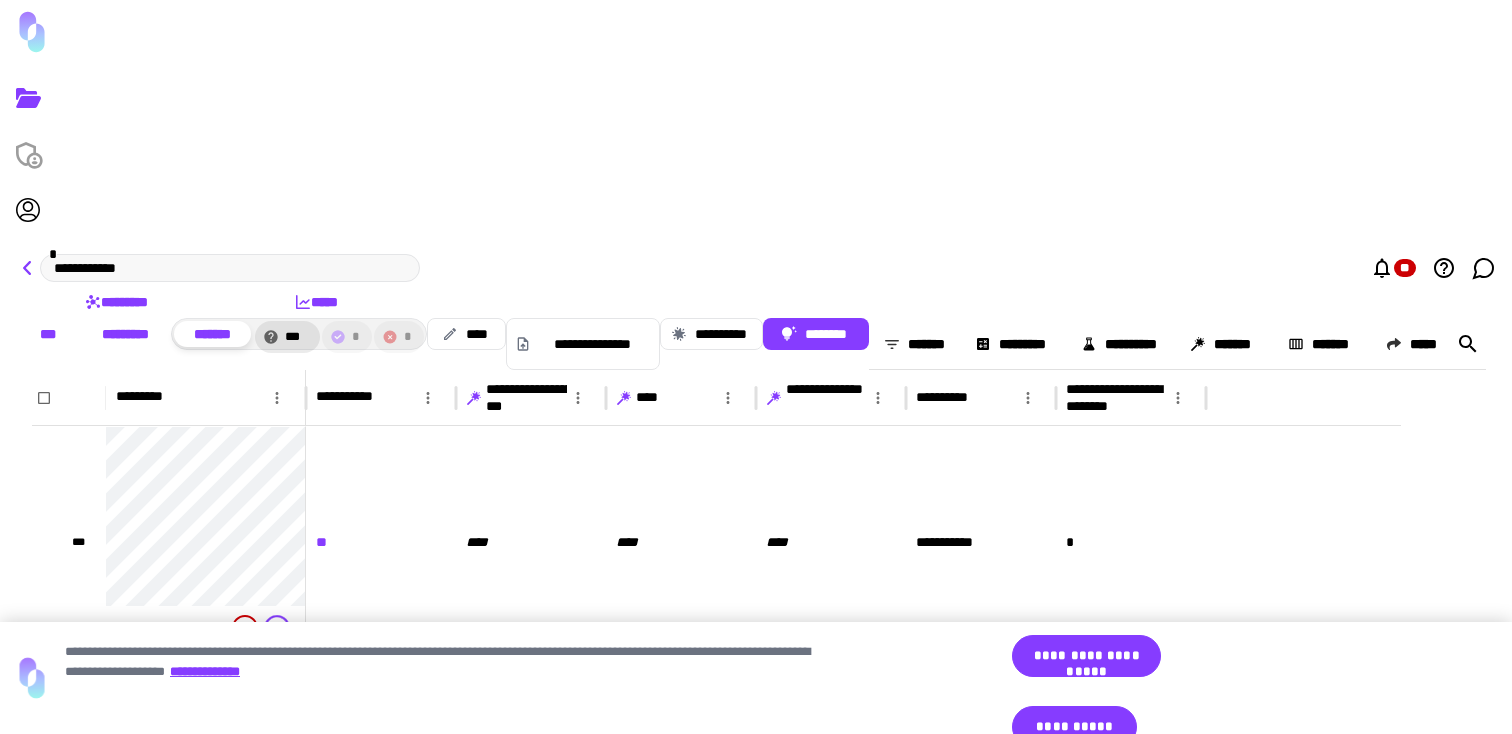click 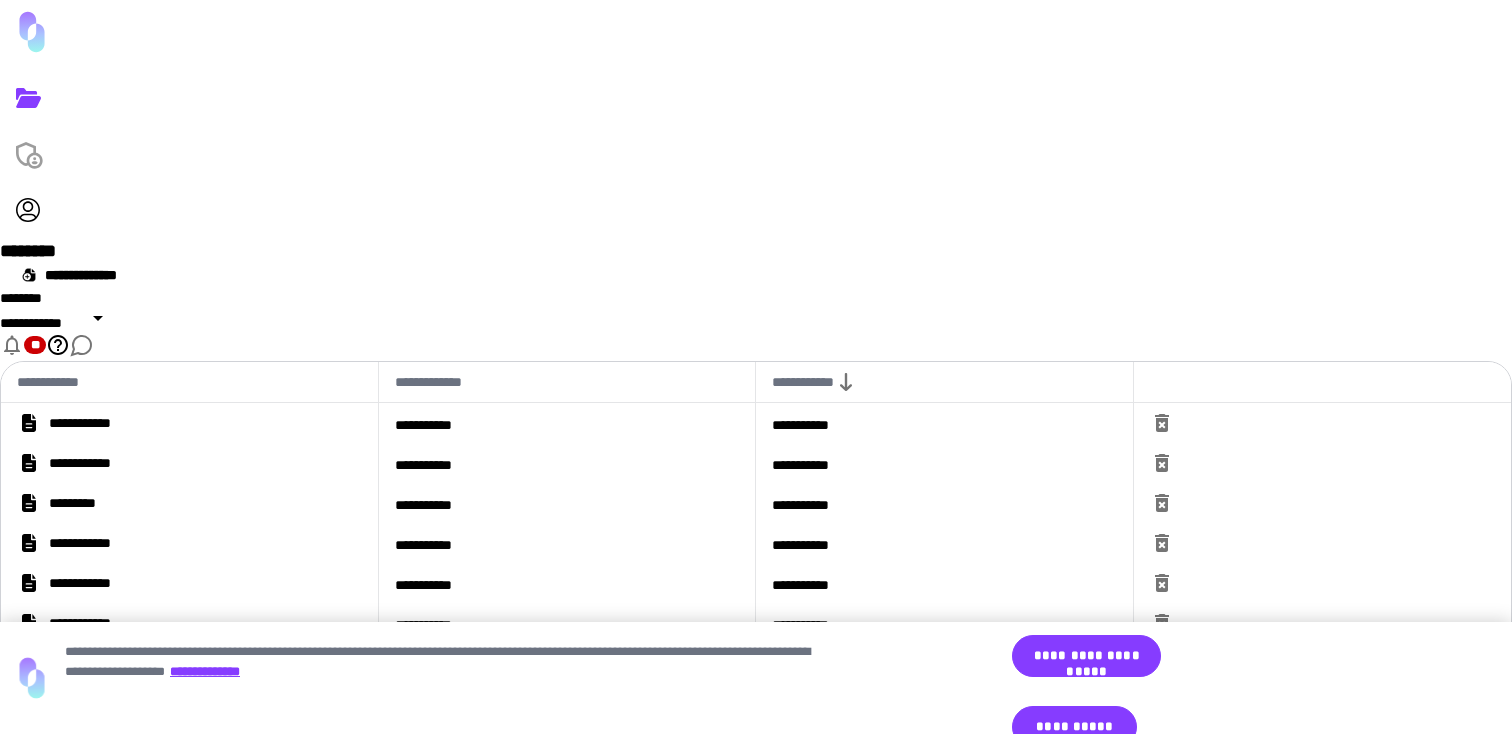 click on "**********" at bounding box center [97, 423] 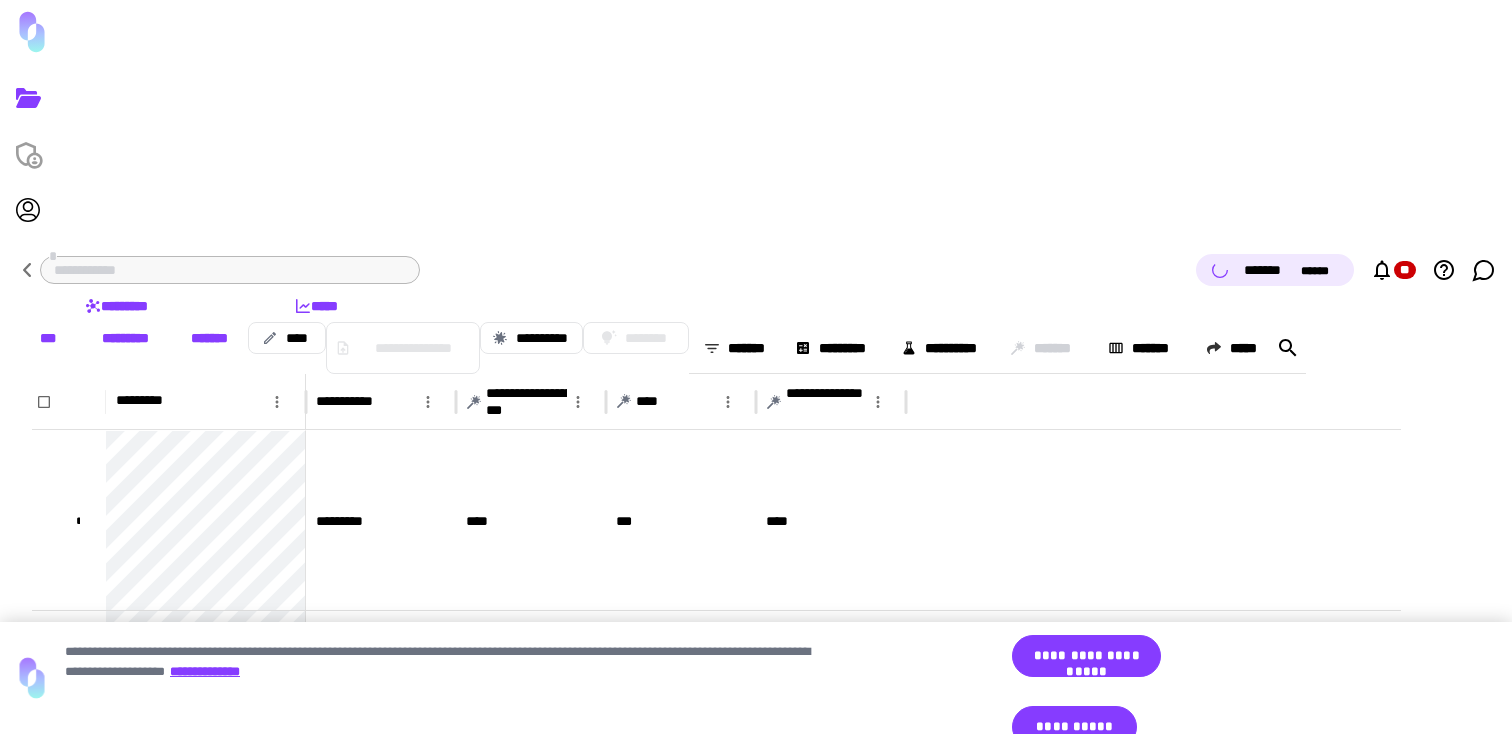 click on "*******" at bounding box center [209, 338] 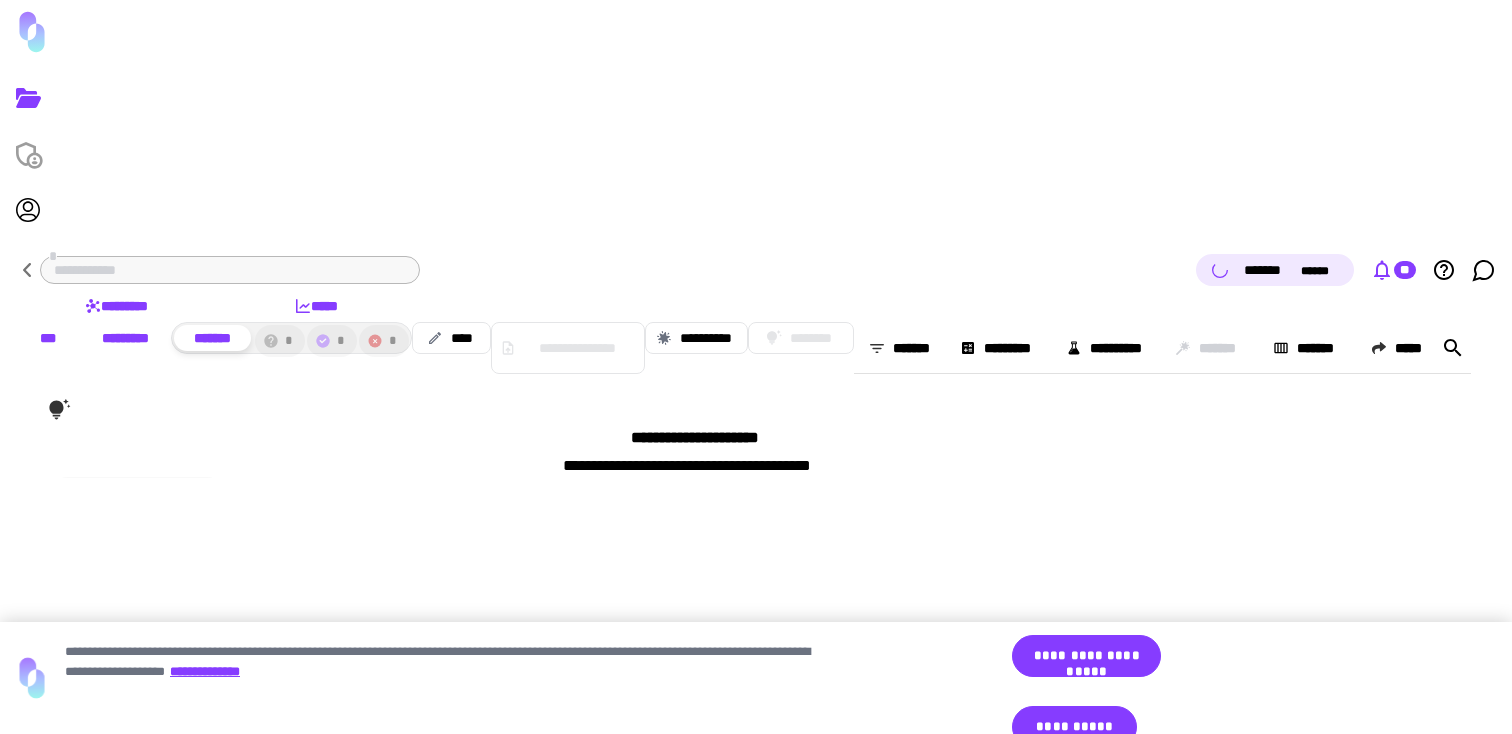 click 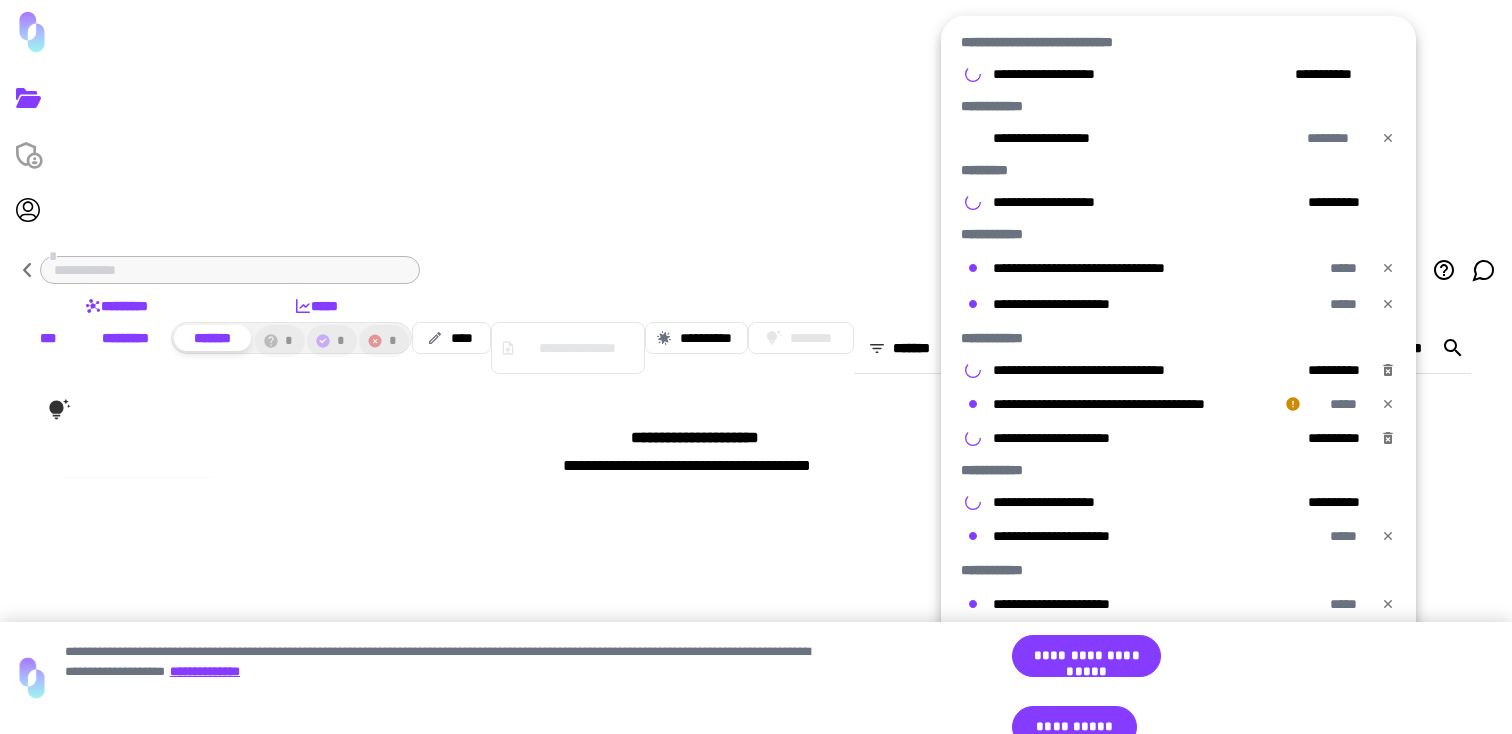 click at bounding box center (756, 367) 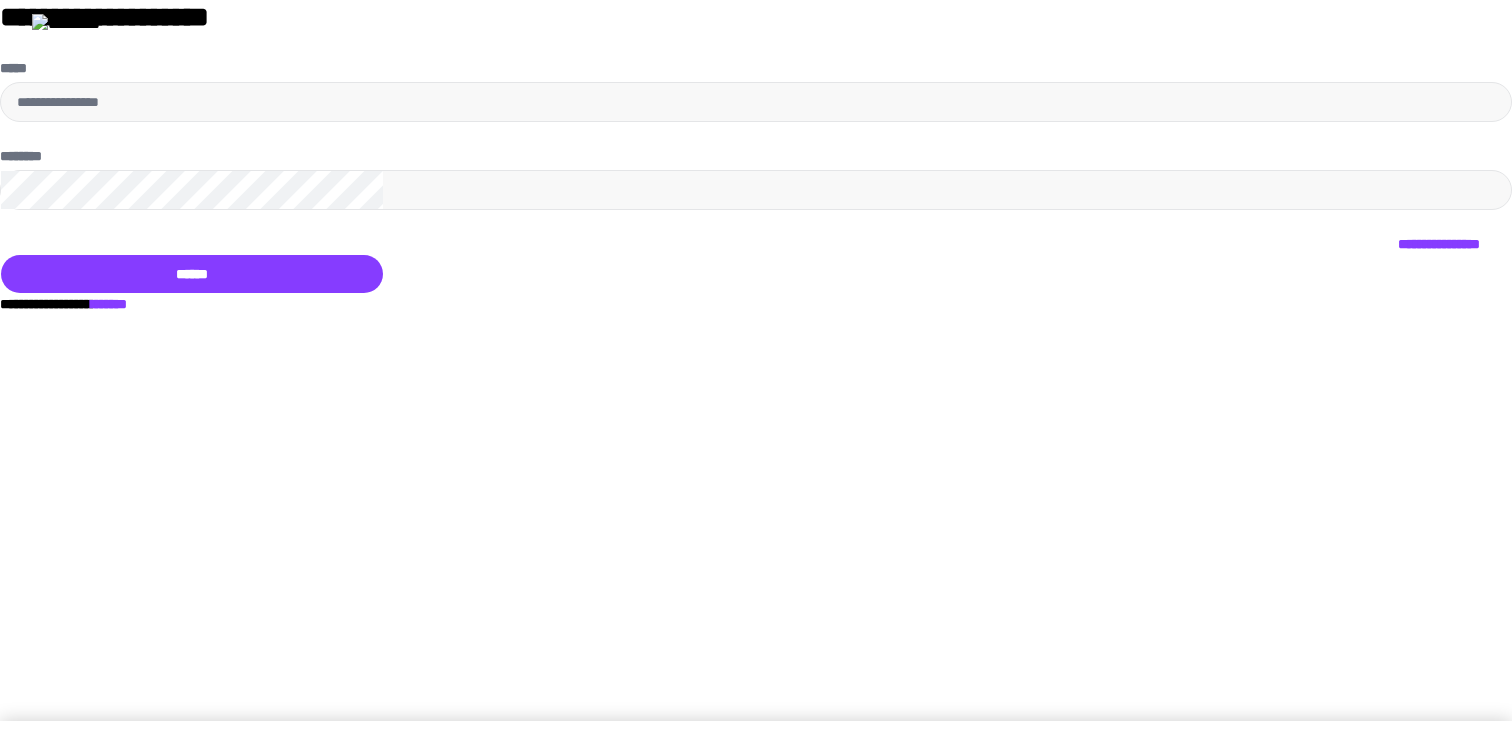 scroll, scrollTop: 0, scrollLeft: 0, axis: both 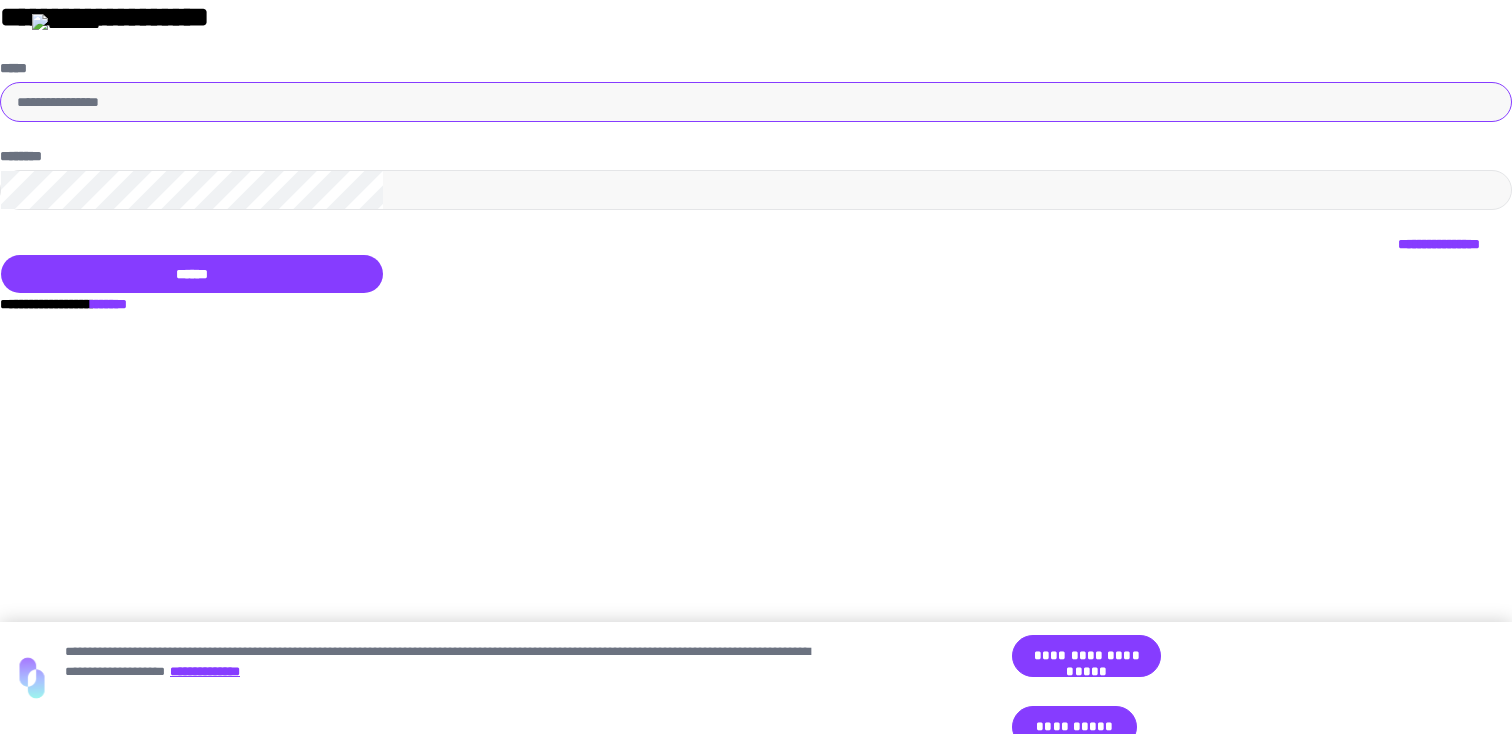 click on "[FIRST]" at bounding box center [756, 102] 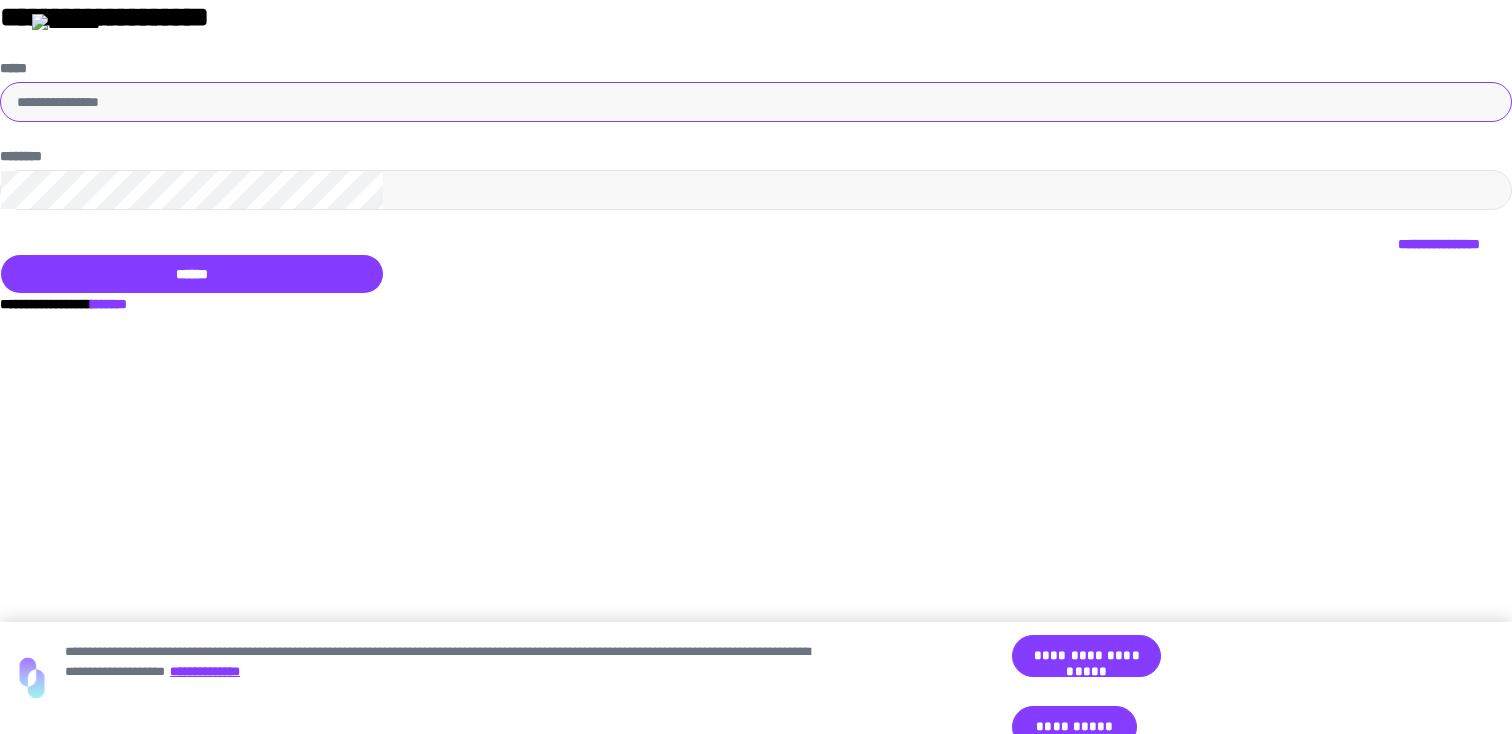click on "[FIRST]" at bounding box center [756, 102] 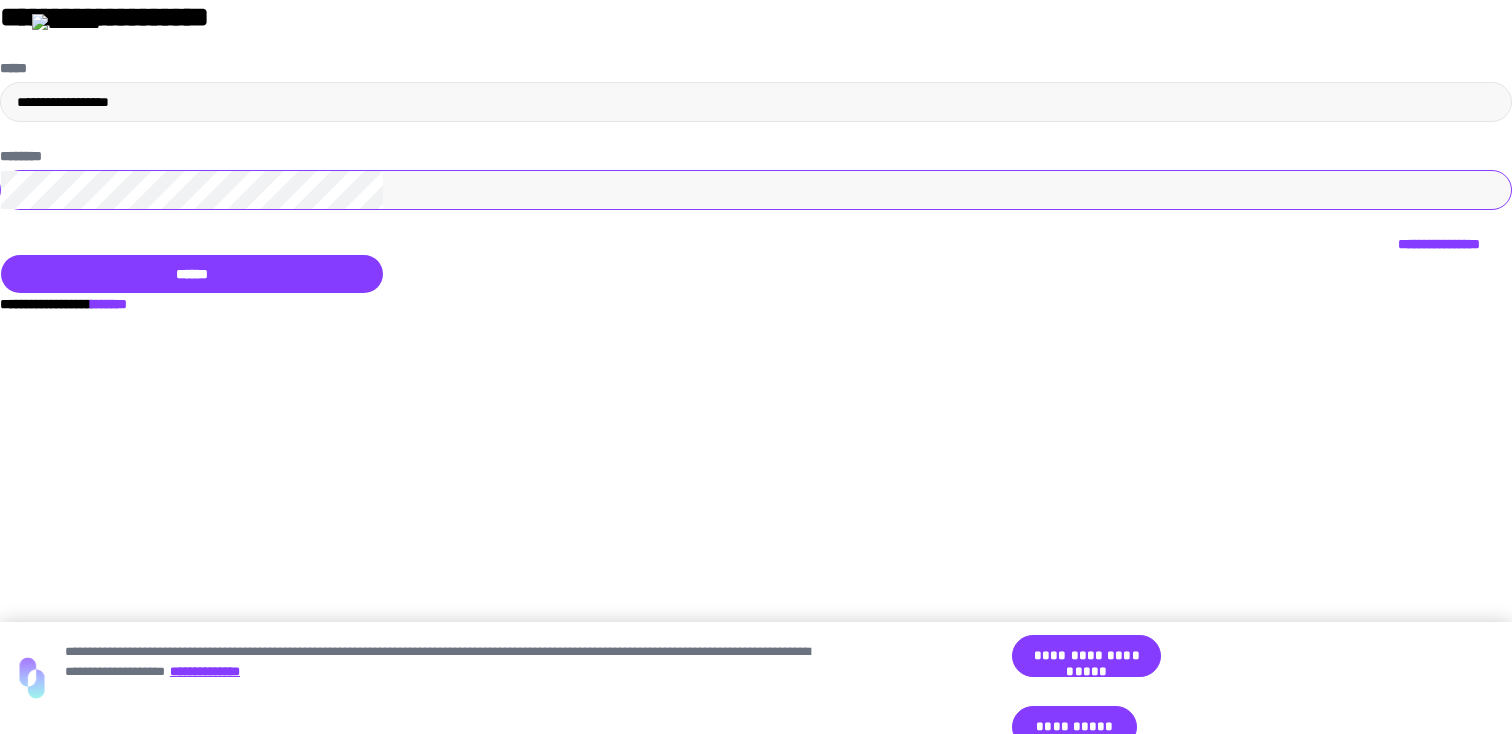 click on "[FIRST]" at bounding box center (192, 274) 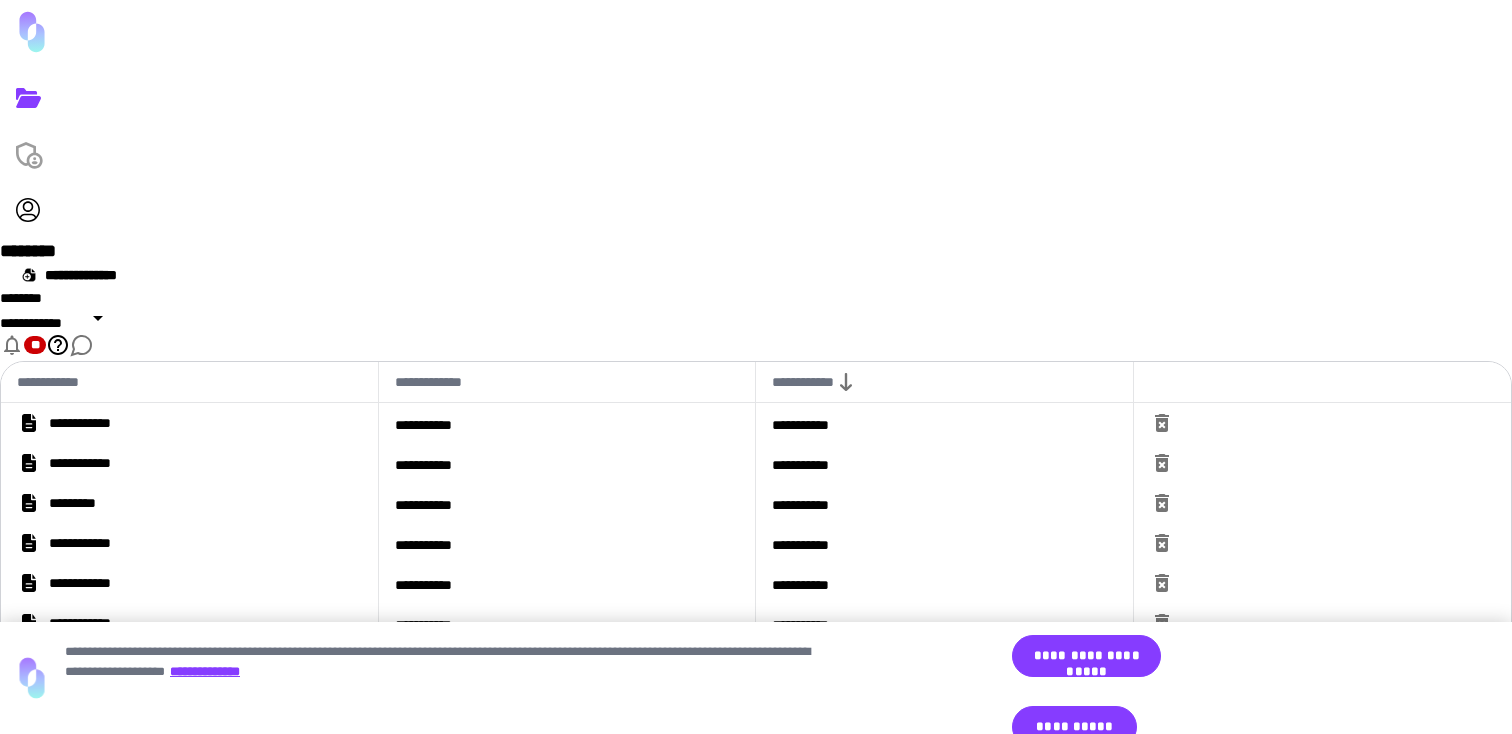 click on "[LAST]" at bounding box center (190, 423) 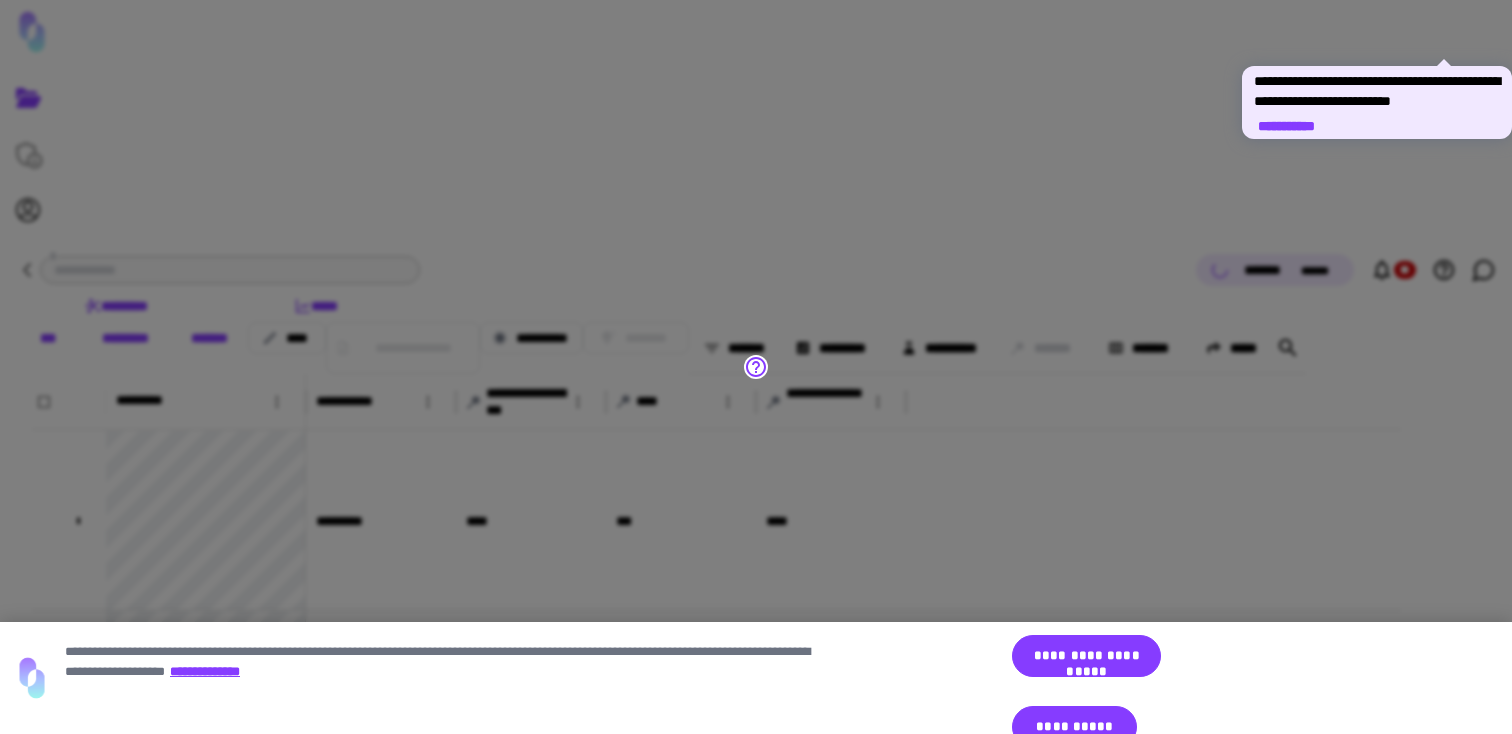 click on "[FIRST]" at bounding box center (1286, 126) 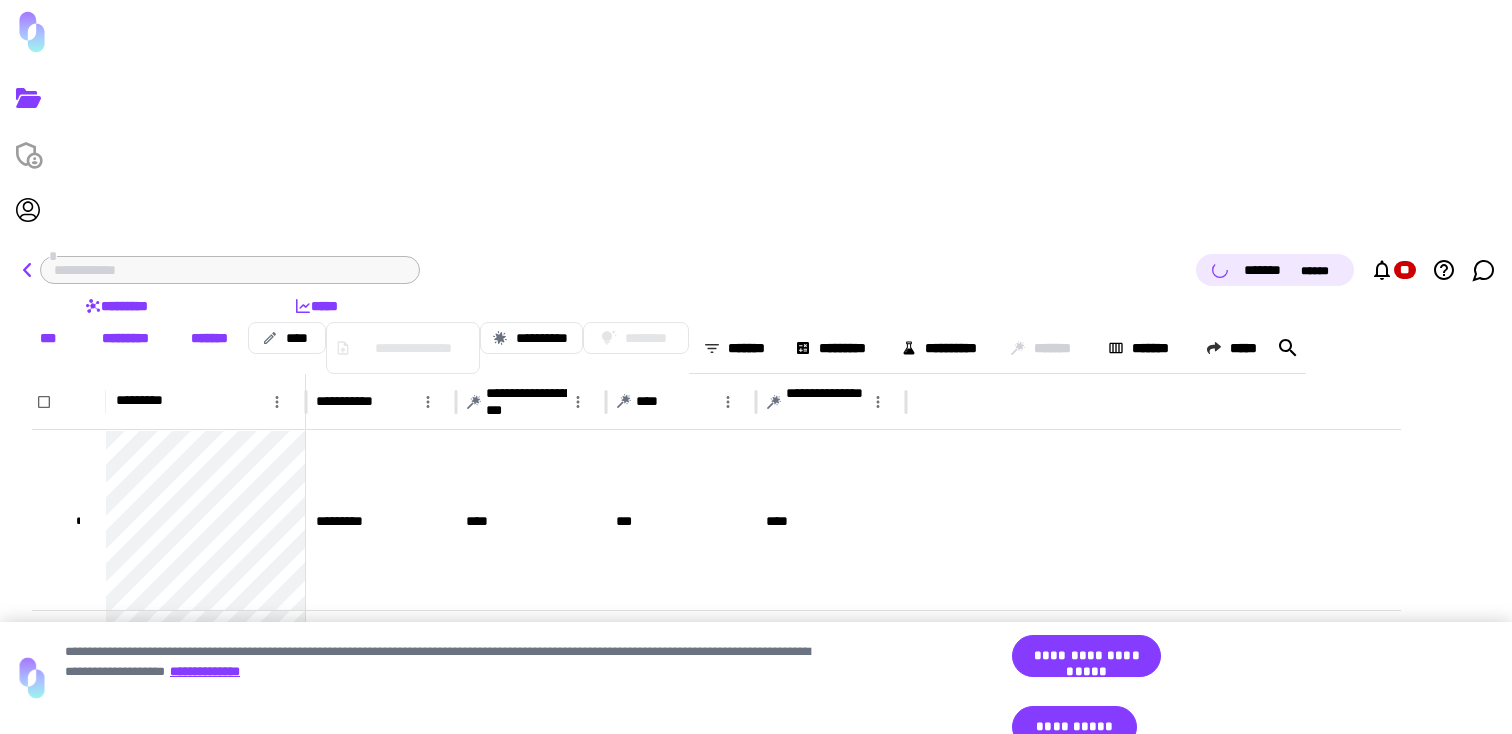 click 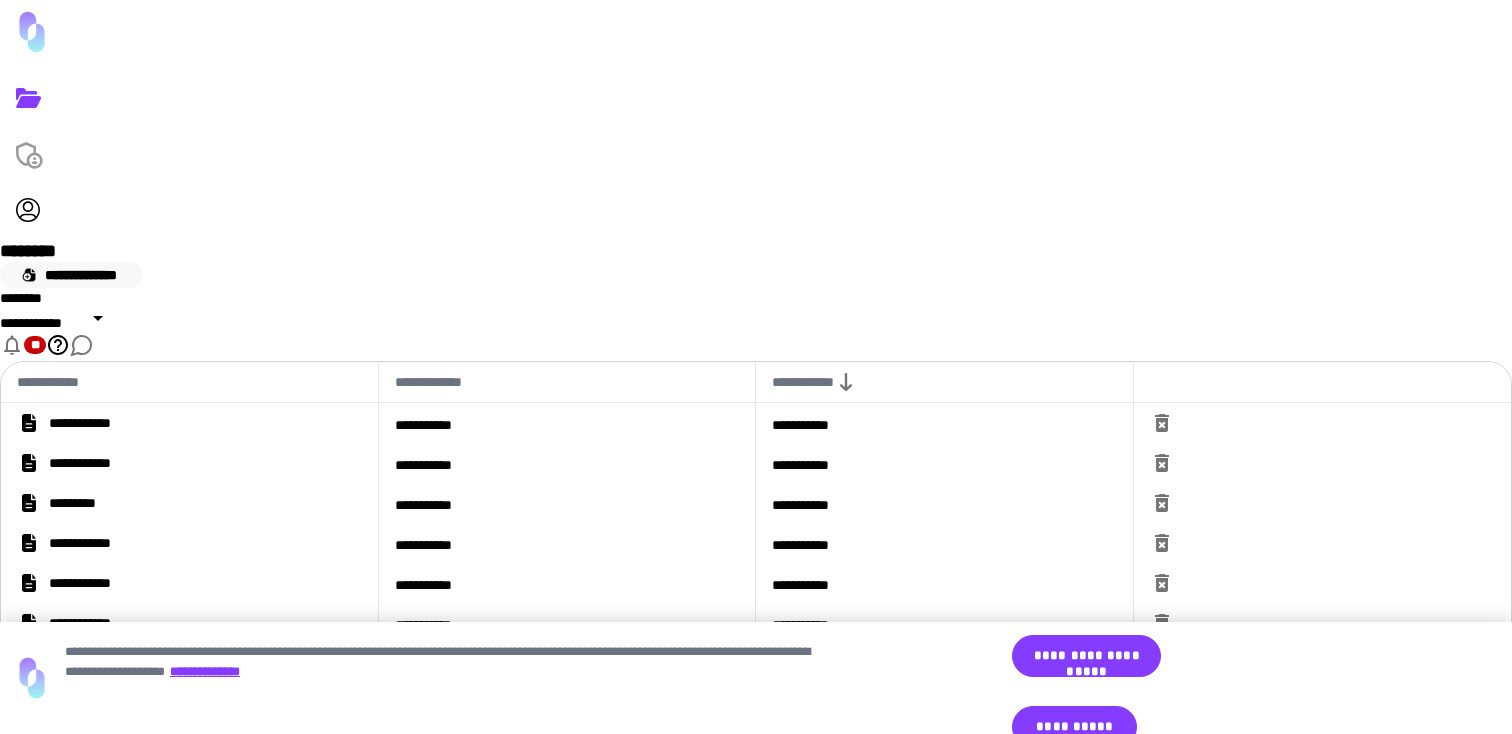 click on "[PHONE]" at bounding box center [71, 275] 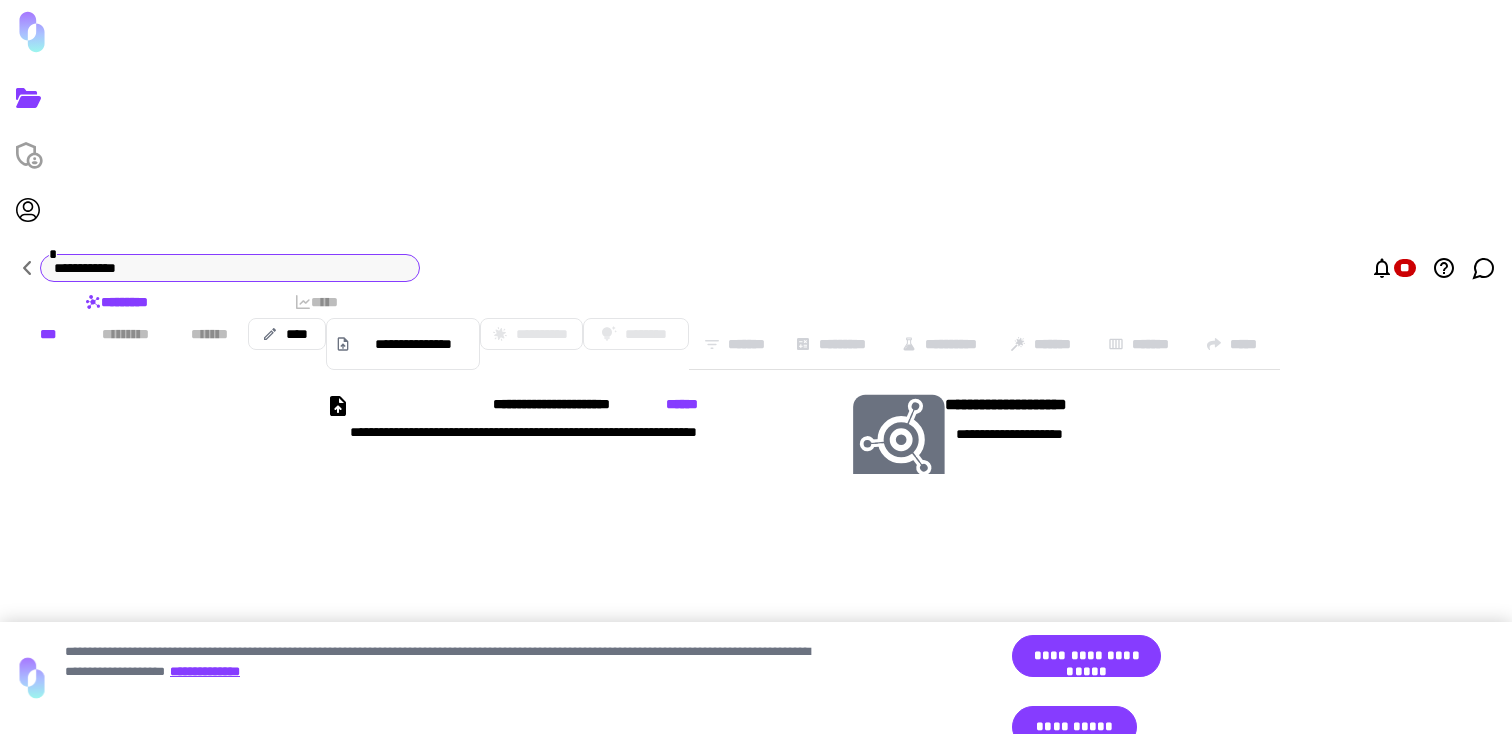 click on "[LAST]" at bounding box center (230, 268) 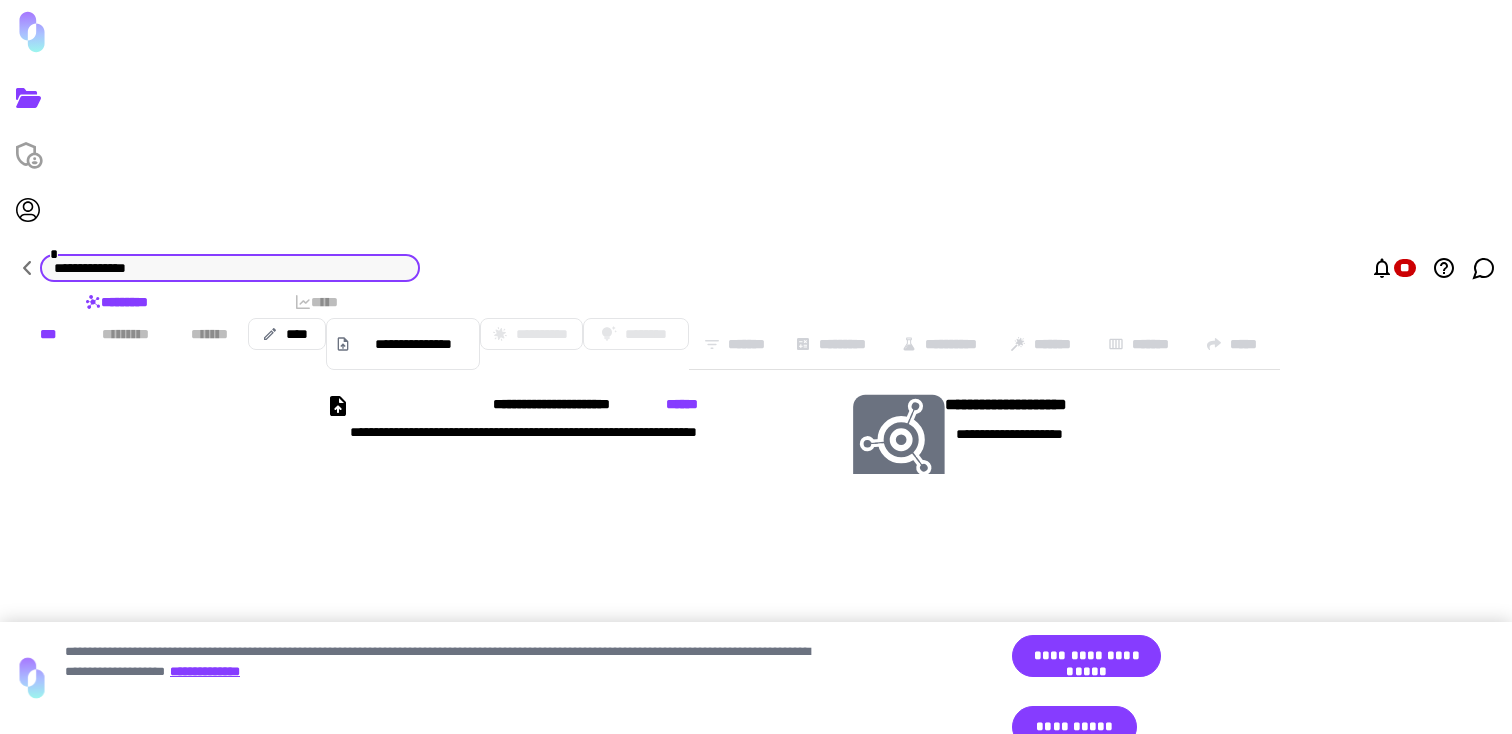 type on "[PHONE]" 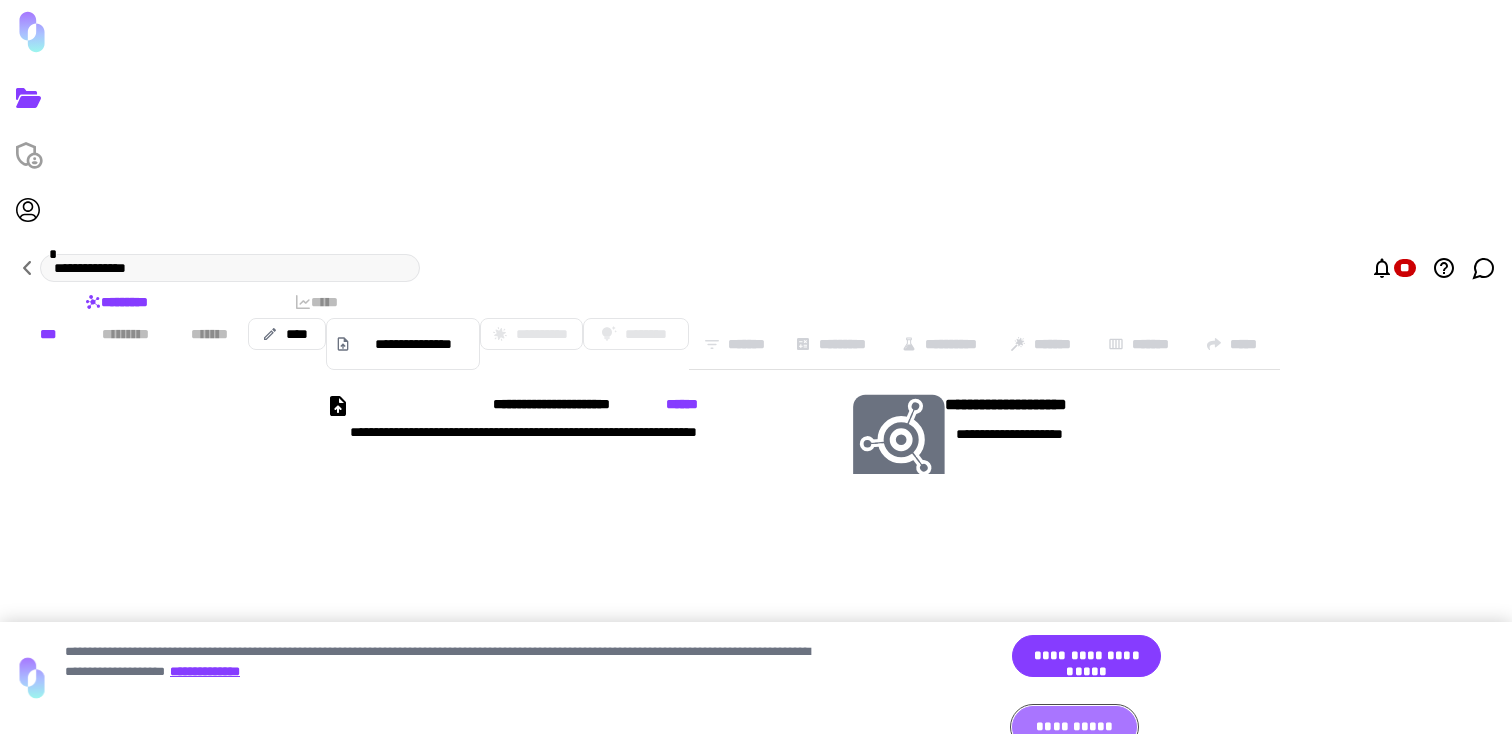 click on "**********" at bounding box center [1074, 727] 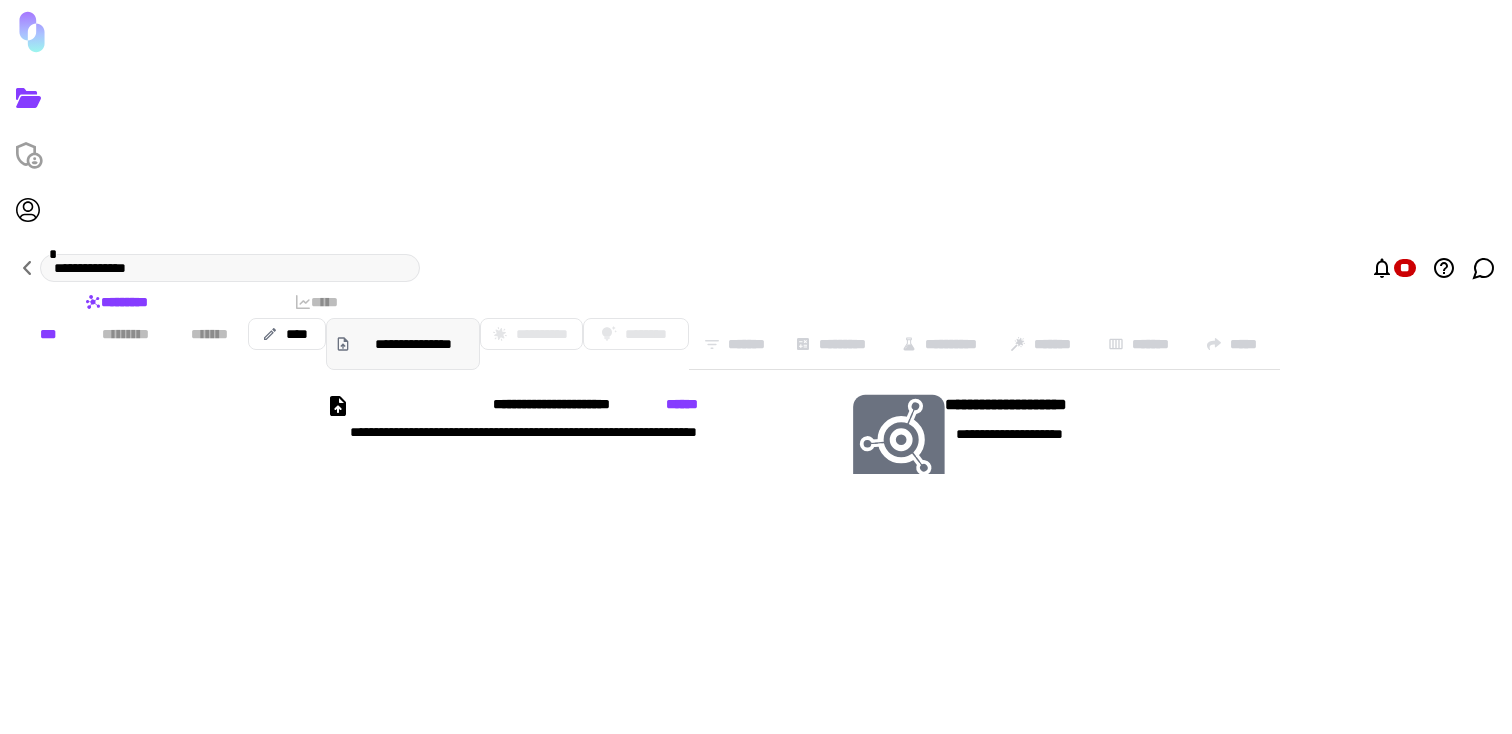 click on "**********" at bounding box center (413, 344) 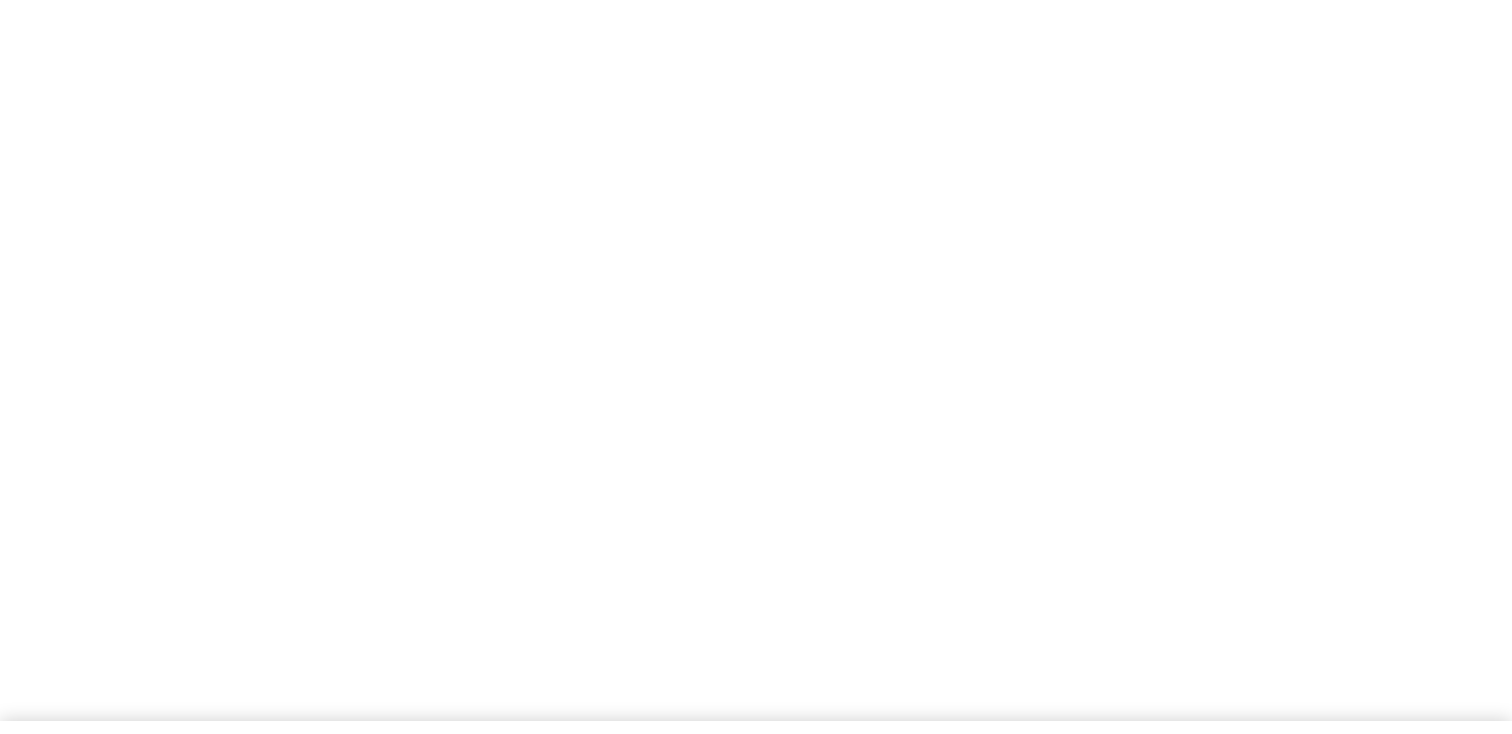 scroll, scrollTop: 0, scrollLeft: 0, axis: both 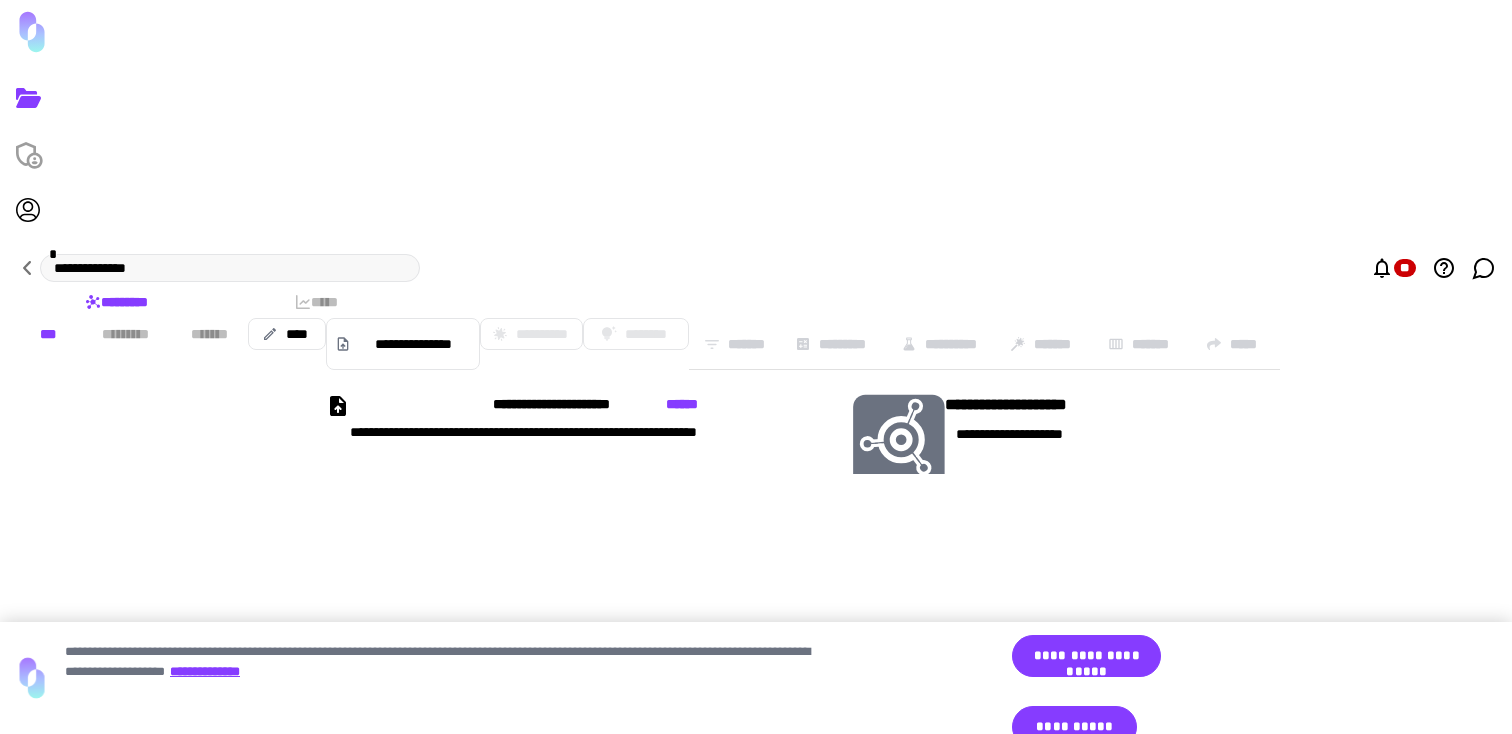 click on "**********" at bounding box center (1164, 657) 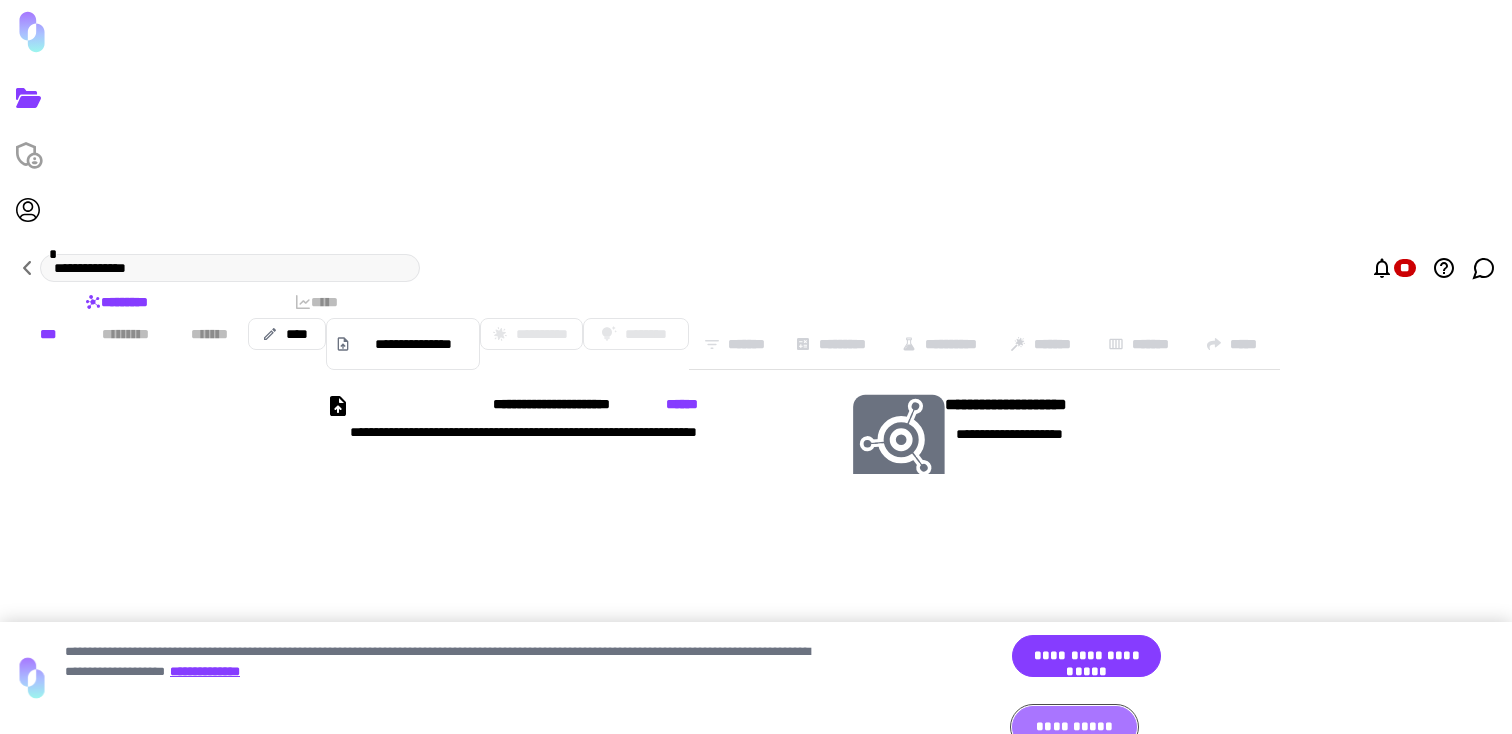 click on "[SSN]" at bounding box center [1074, 727] 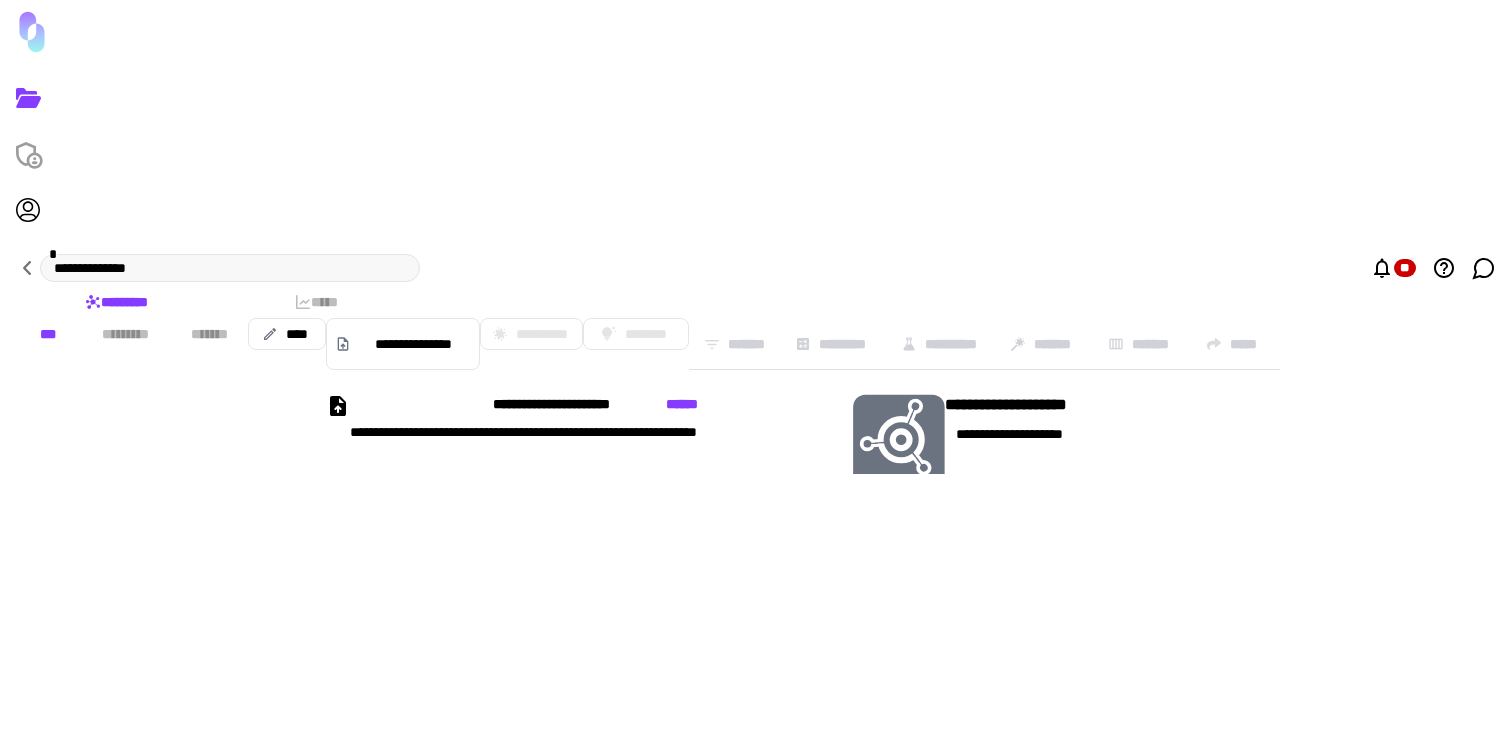 click on "**********" at bounding box center (756, 344) 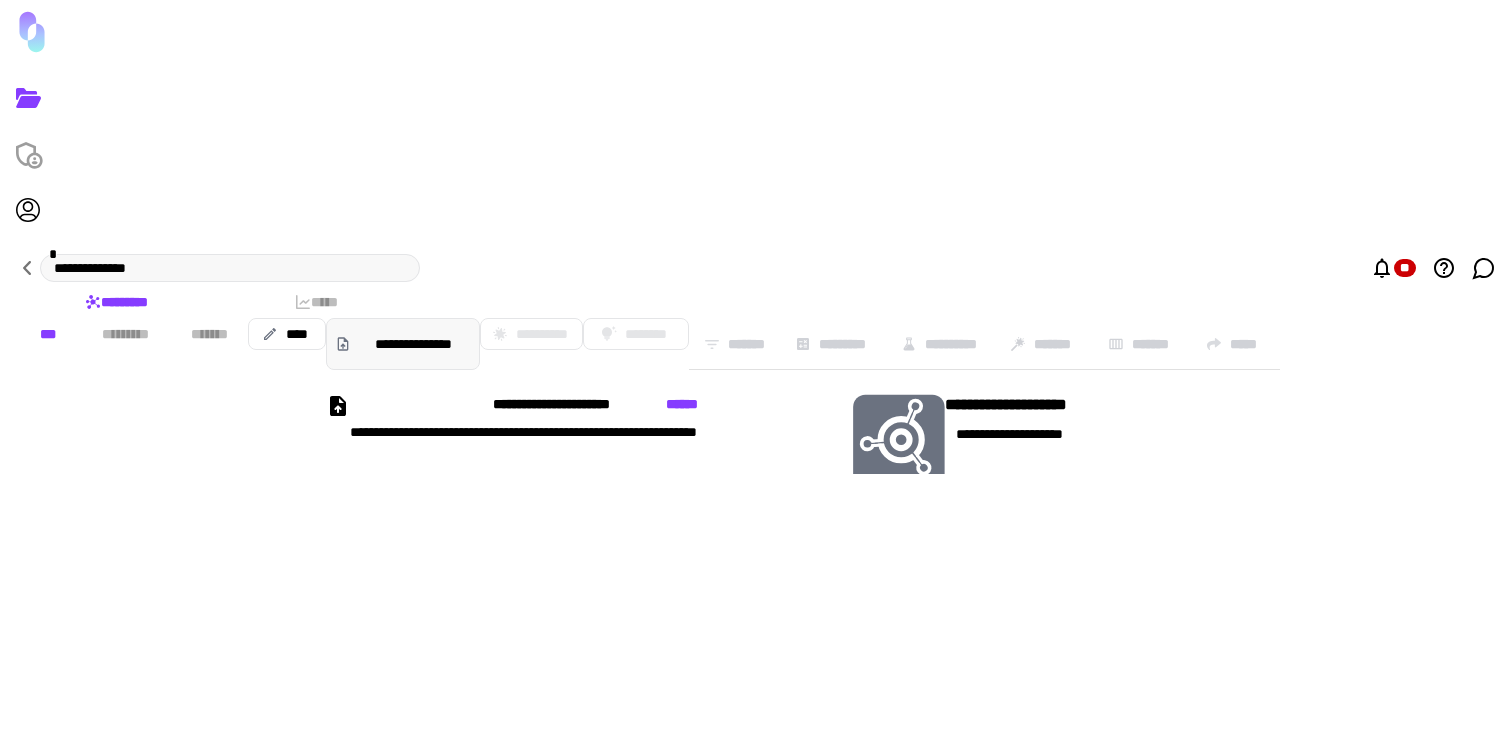 click on "[LAST]" at bounding box center [413, 344] 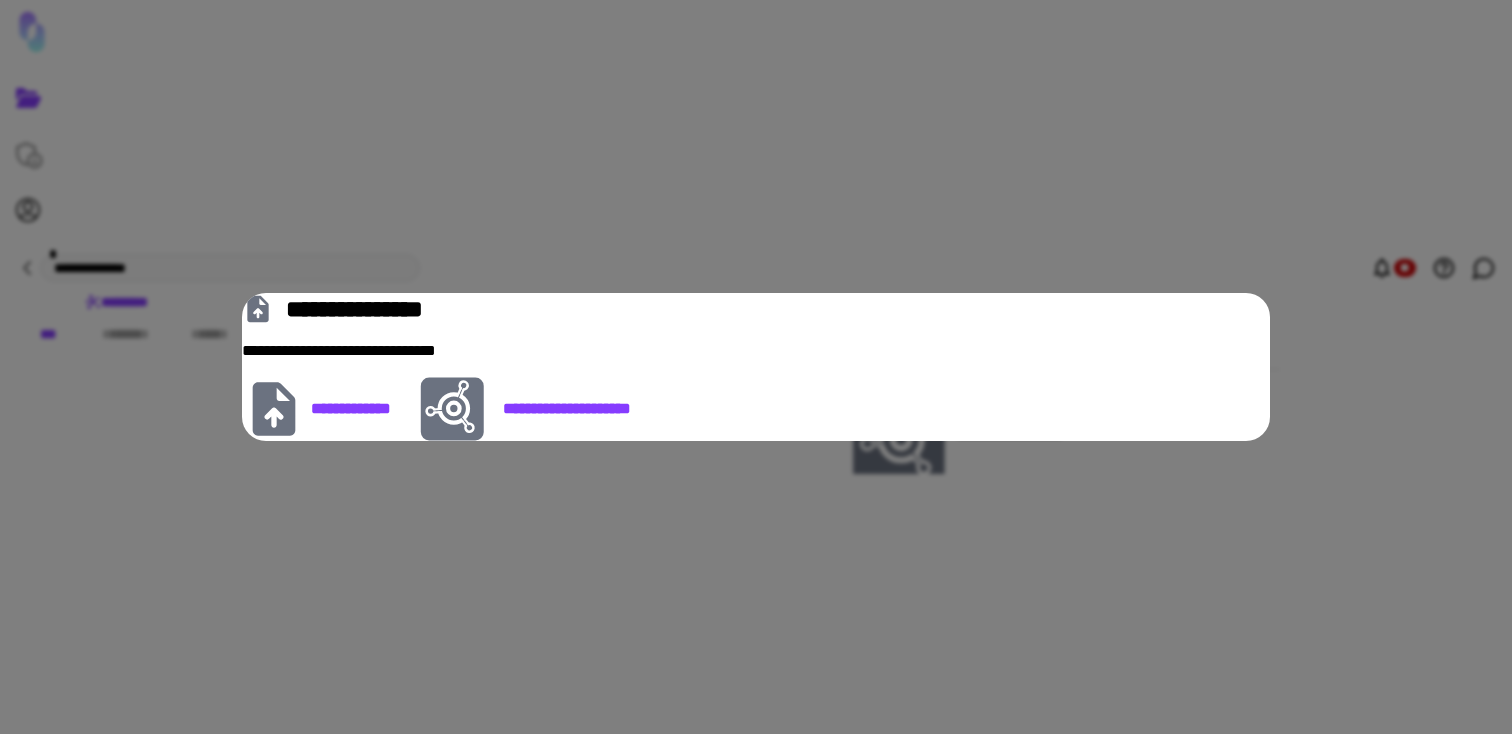 click on "**********" at bounding box center (756, 367) 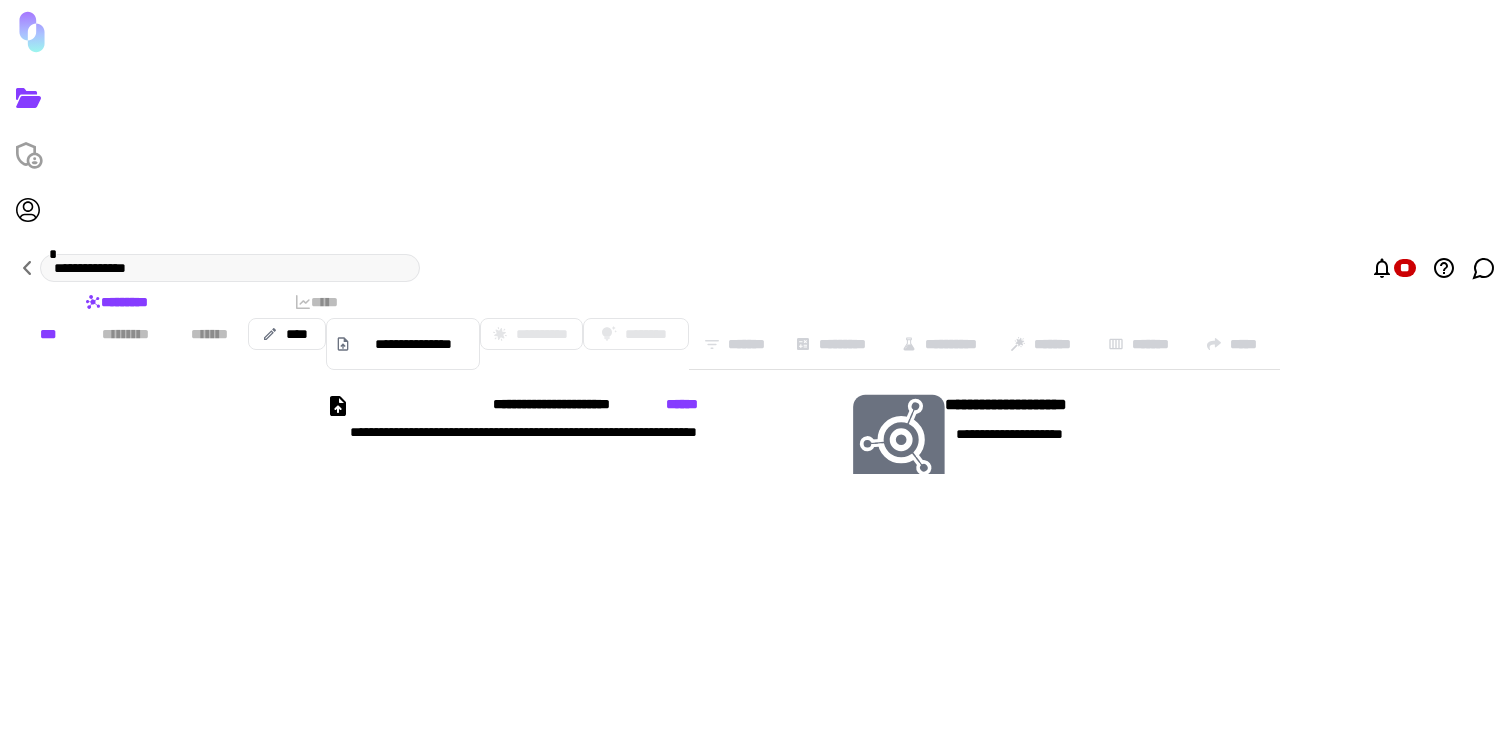 type 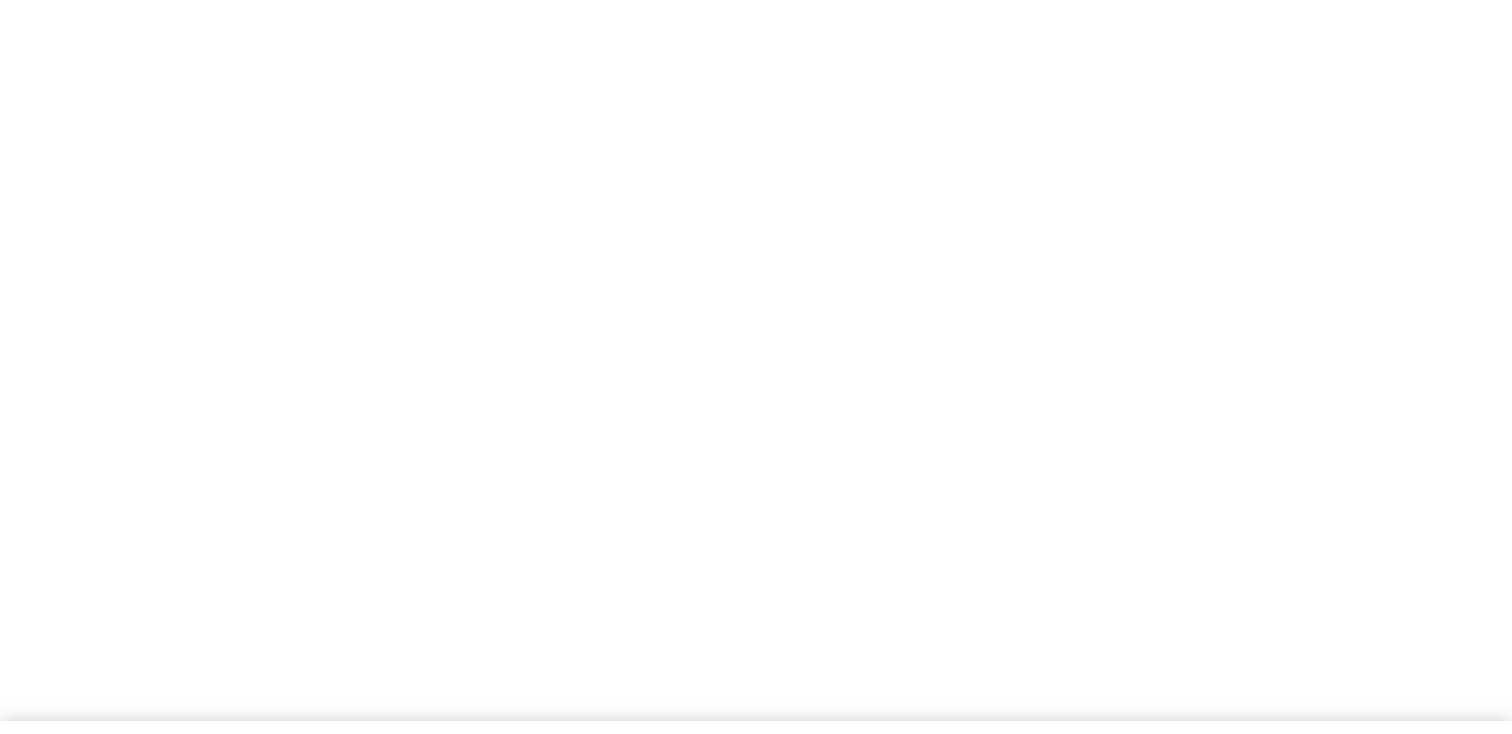 scroll, scrollTop: 0, scrollLeft: 0, axis: both 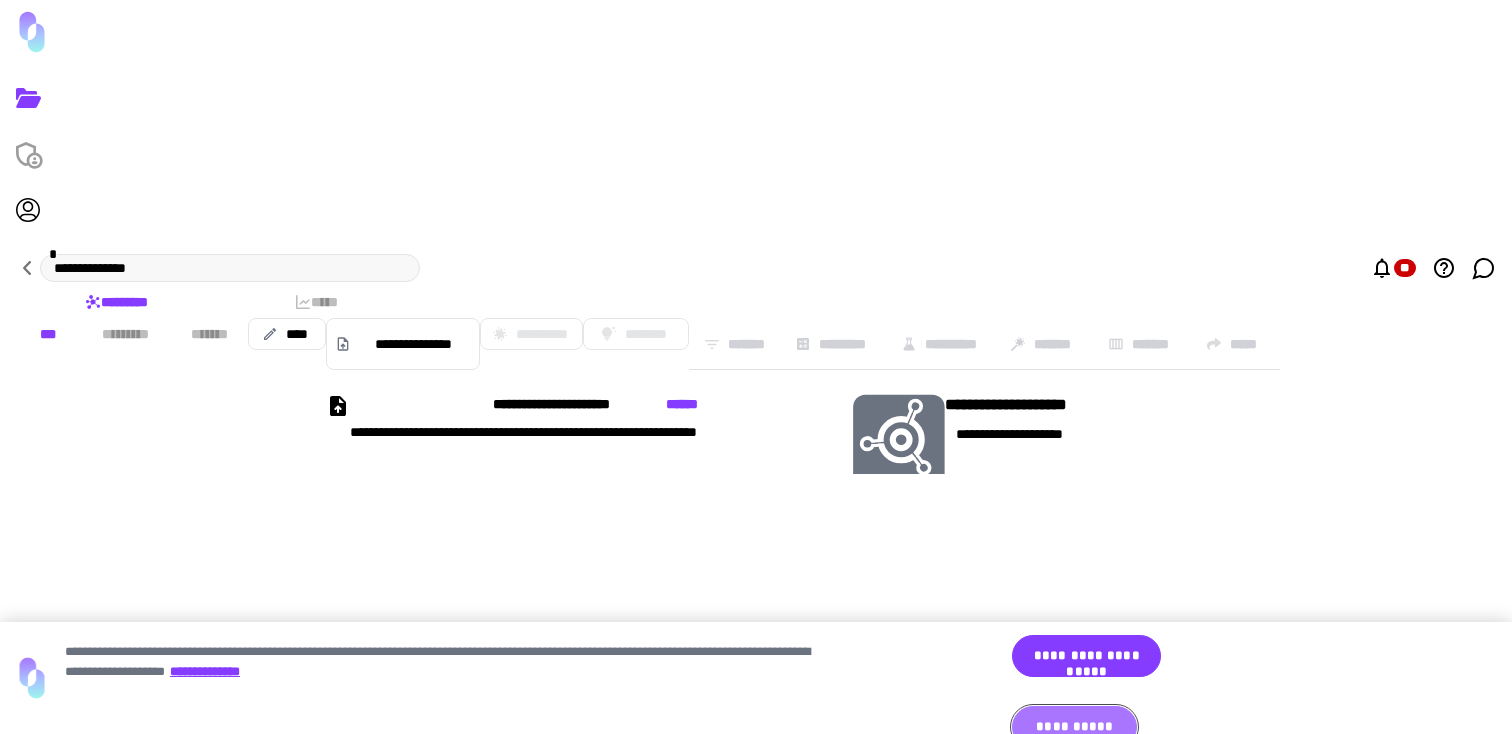 click on "**********" at bounding box center [1074, 727] 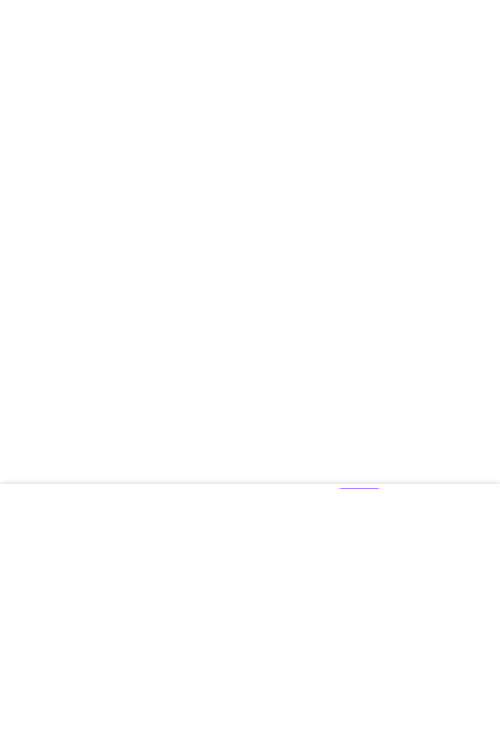 scroll, scrollTop: 0, scrollLeft: 0, axis: both 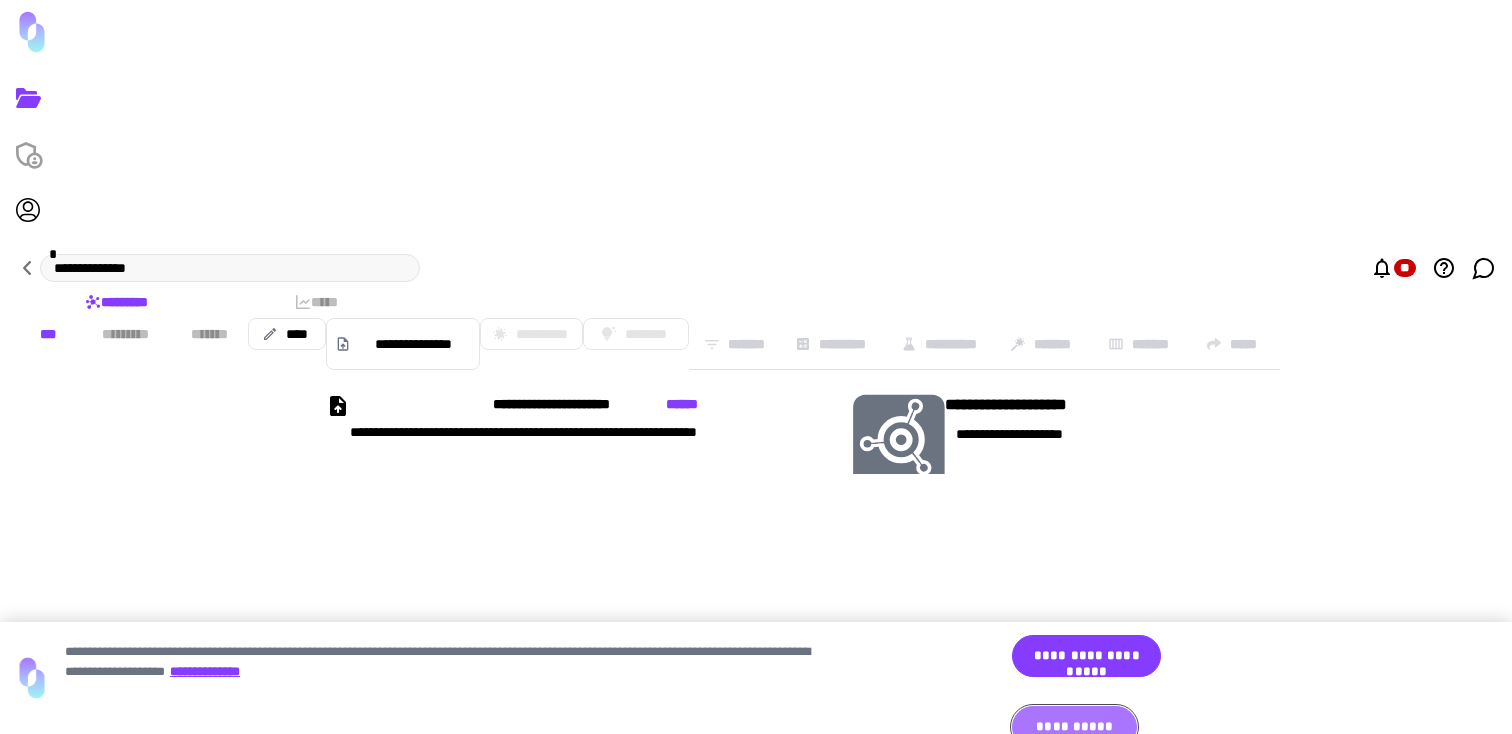 click on "**********" at bounding box center (1074, 727) 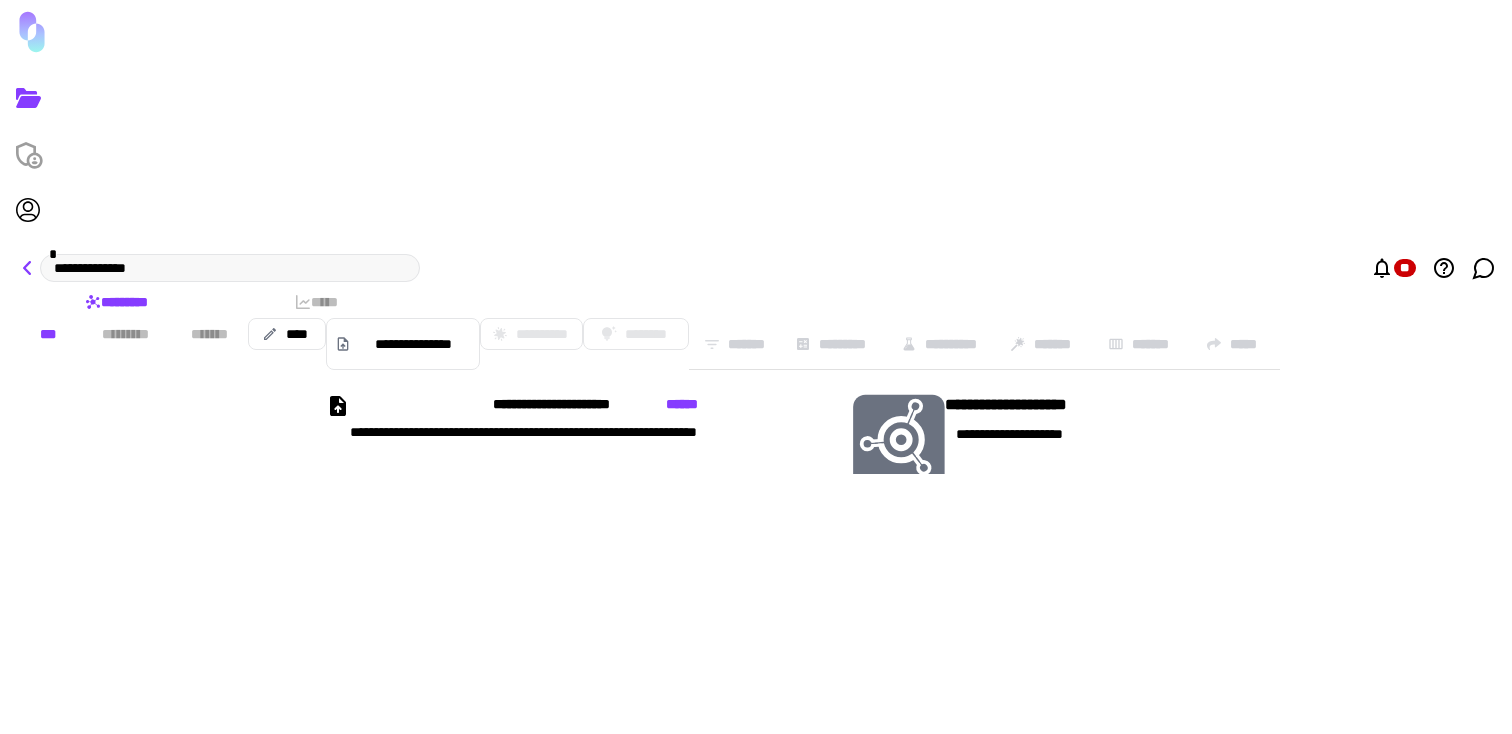 click 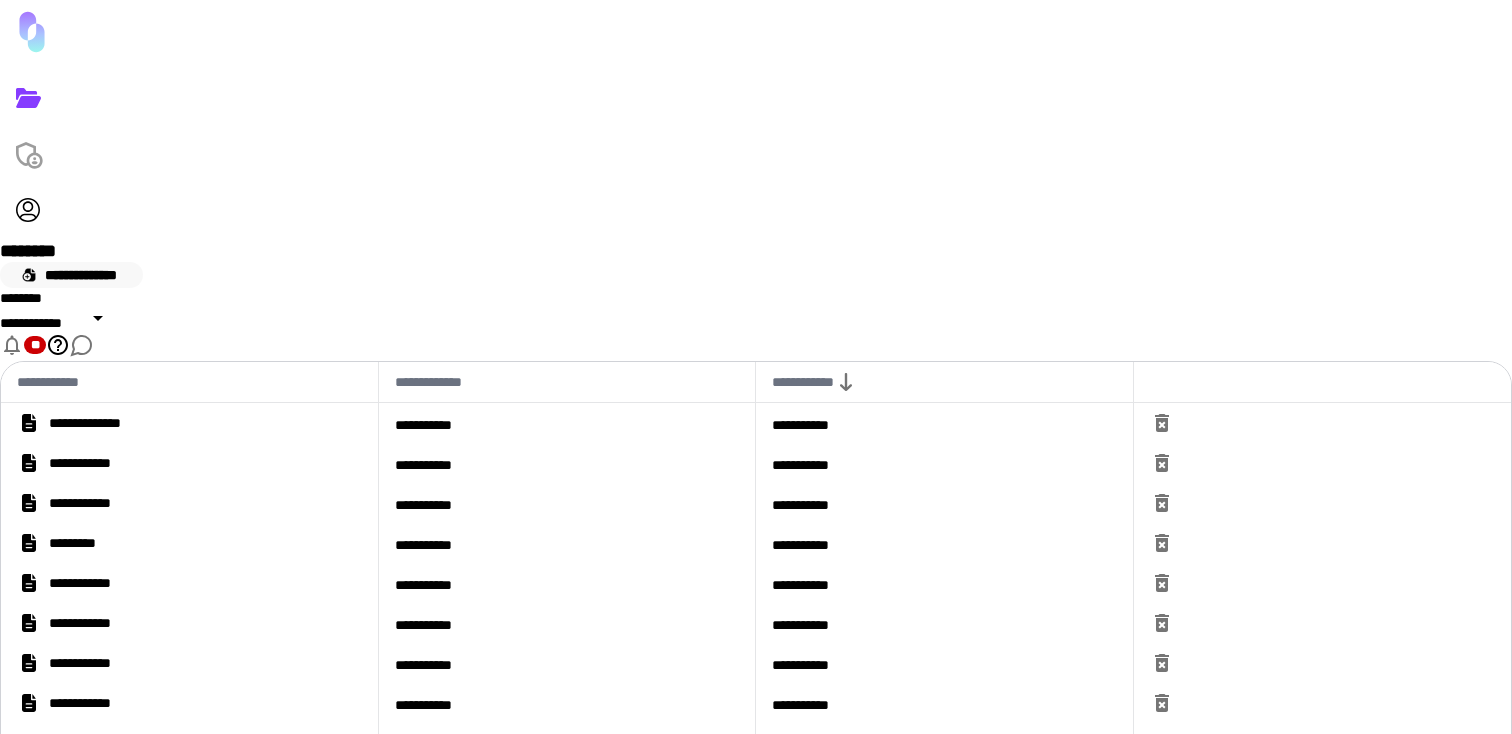 click on "**********" at bounding box center (71, 275) 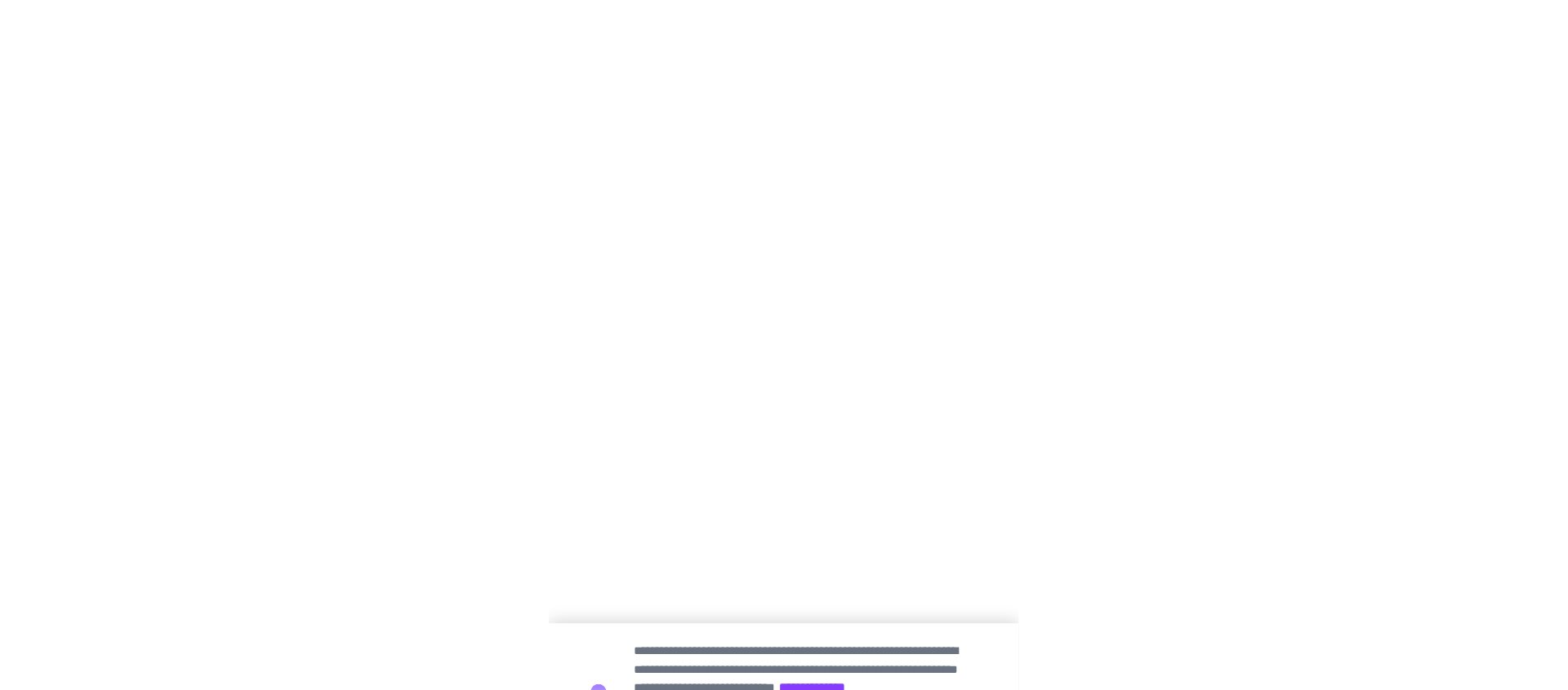 scroll, scrollTop: 0, scrollLeft: 0, axis: both 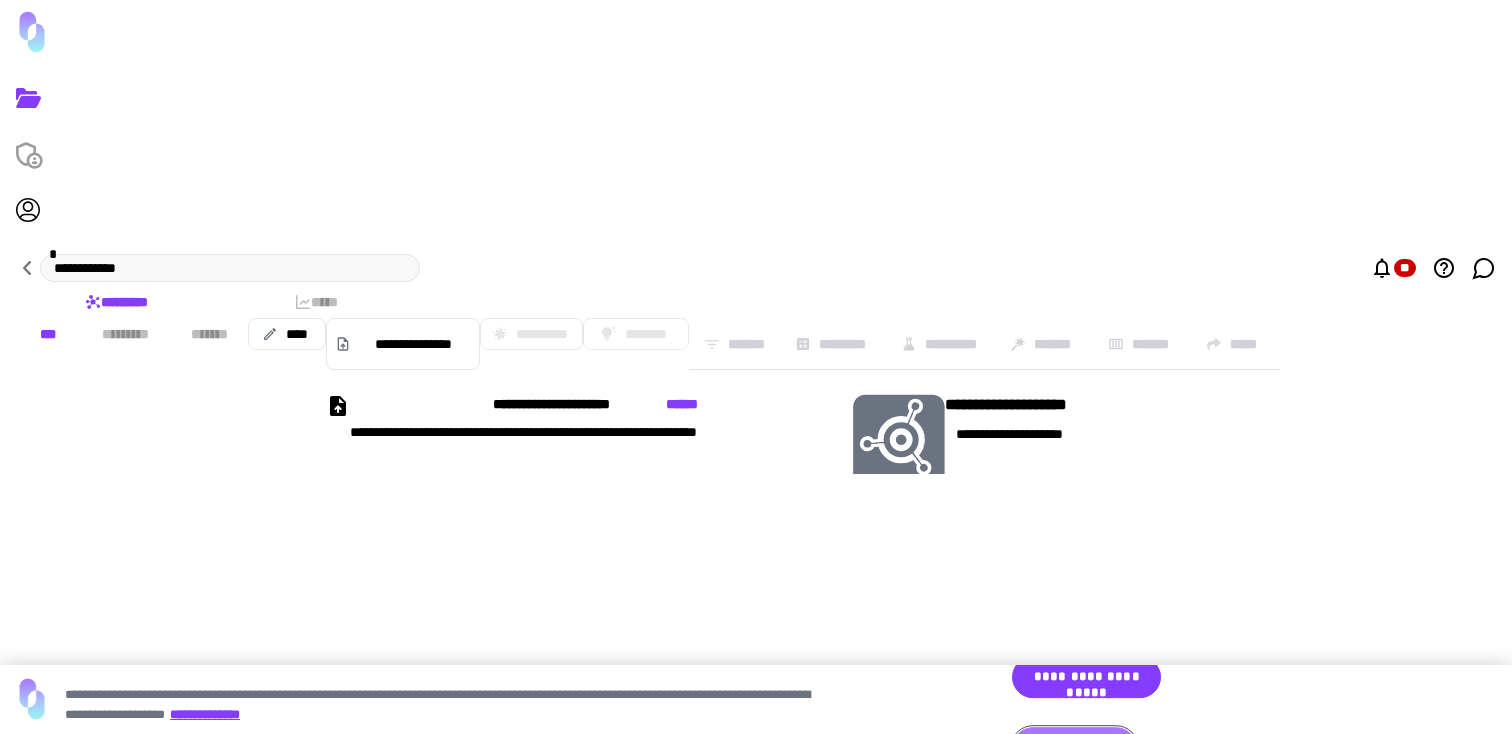 click on "**********" at bounding box center (1074, 748) 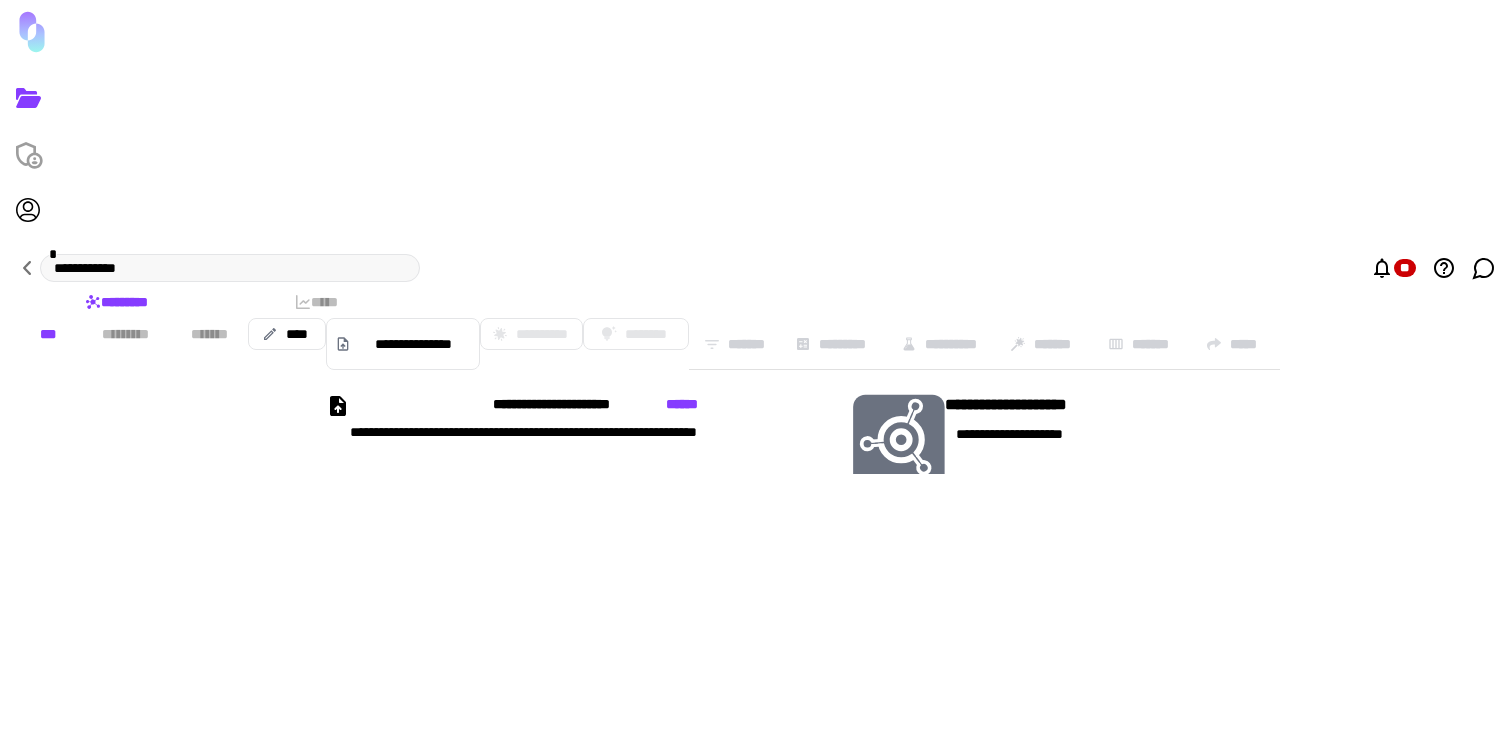 click on "**********" at bounding box center (803, 517) 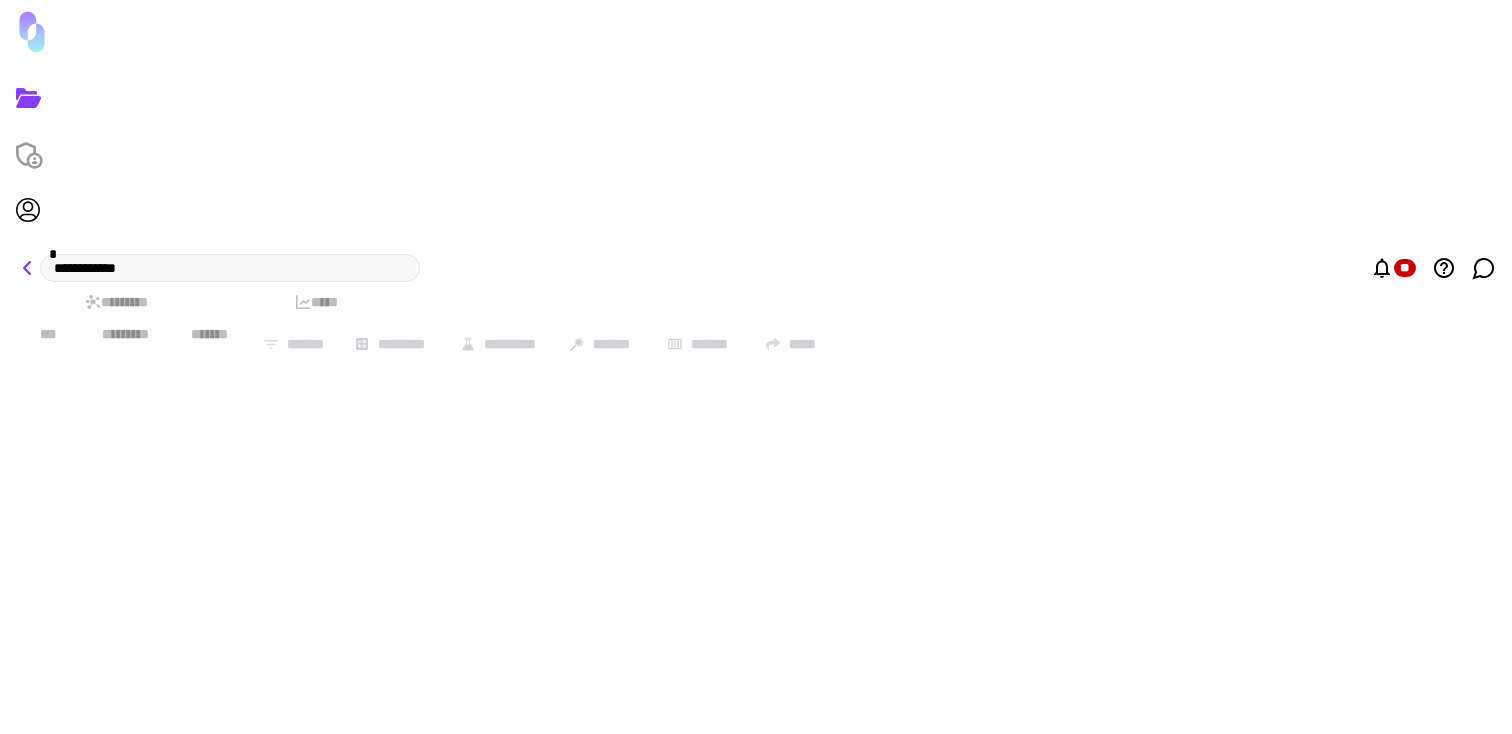 click 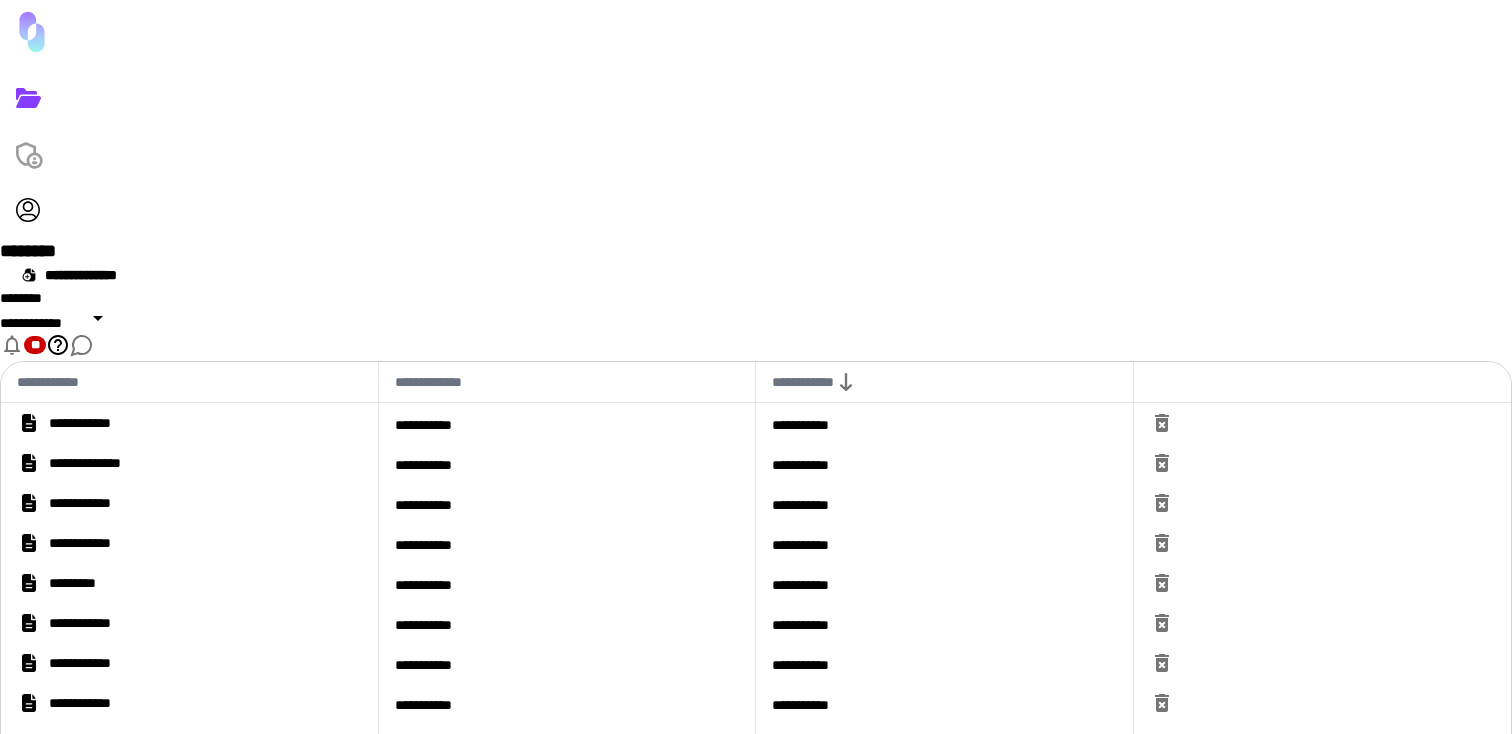 click 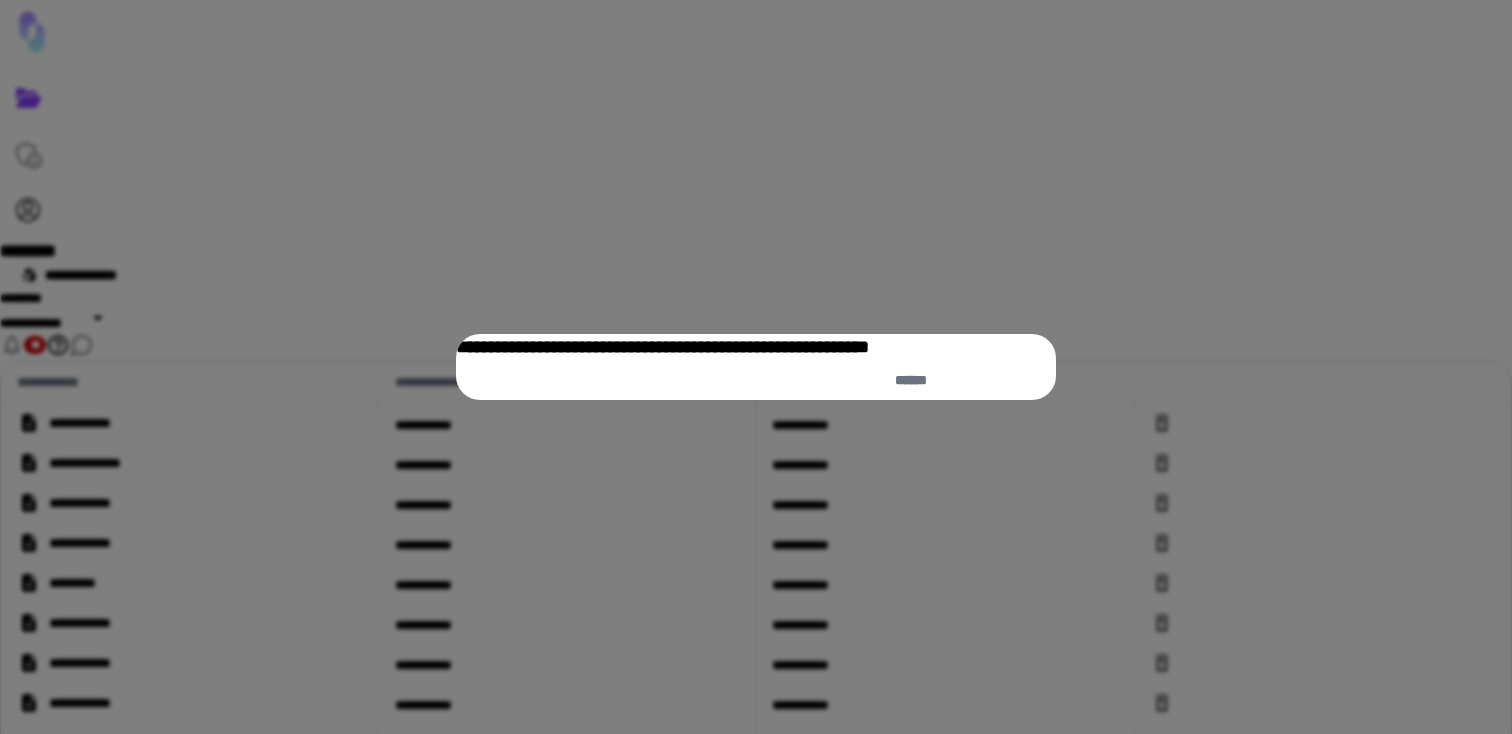 click on "******" at bounding box center [1011, 380] 